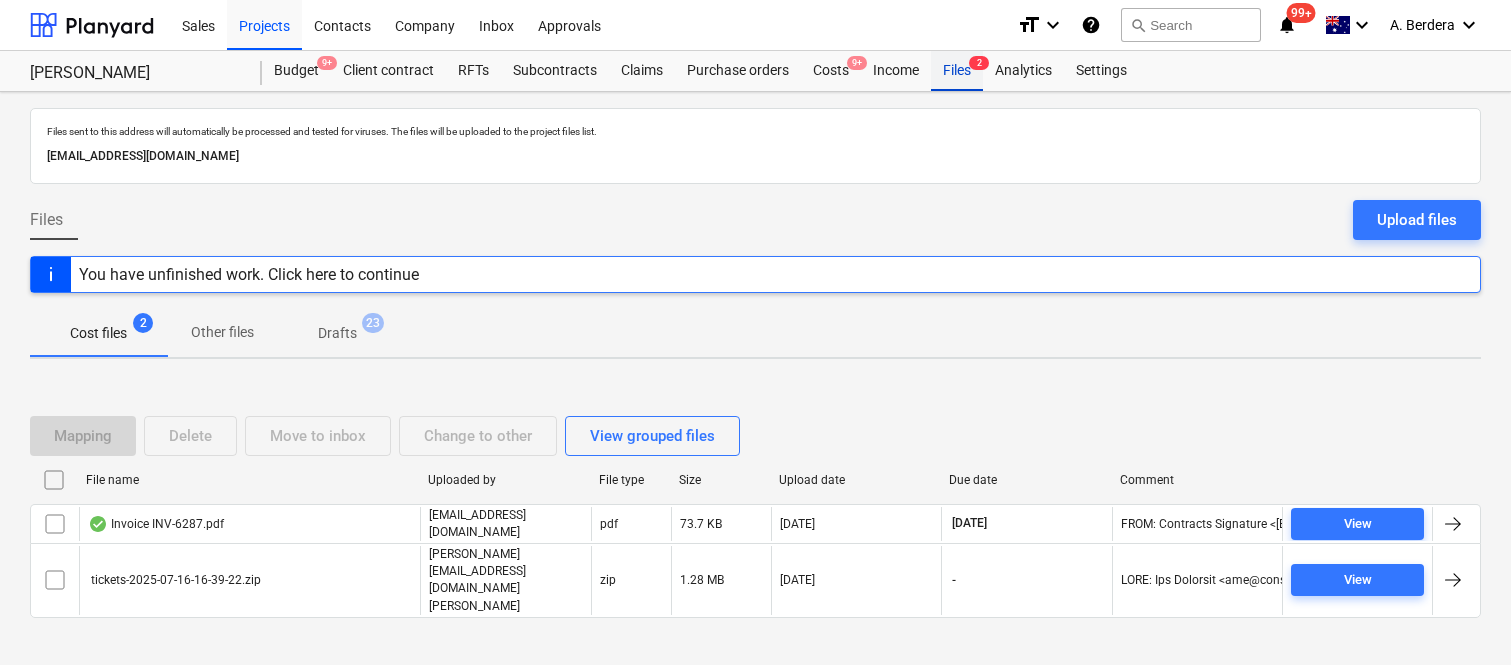scroll, scrollTop: 42, scrollLeft: 0, axis: vertical 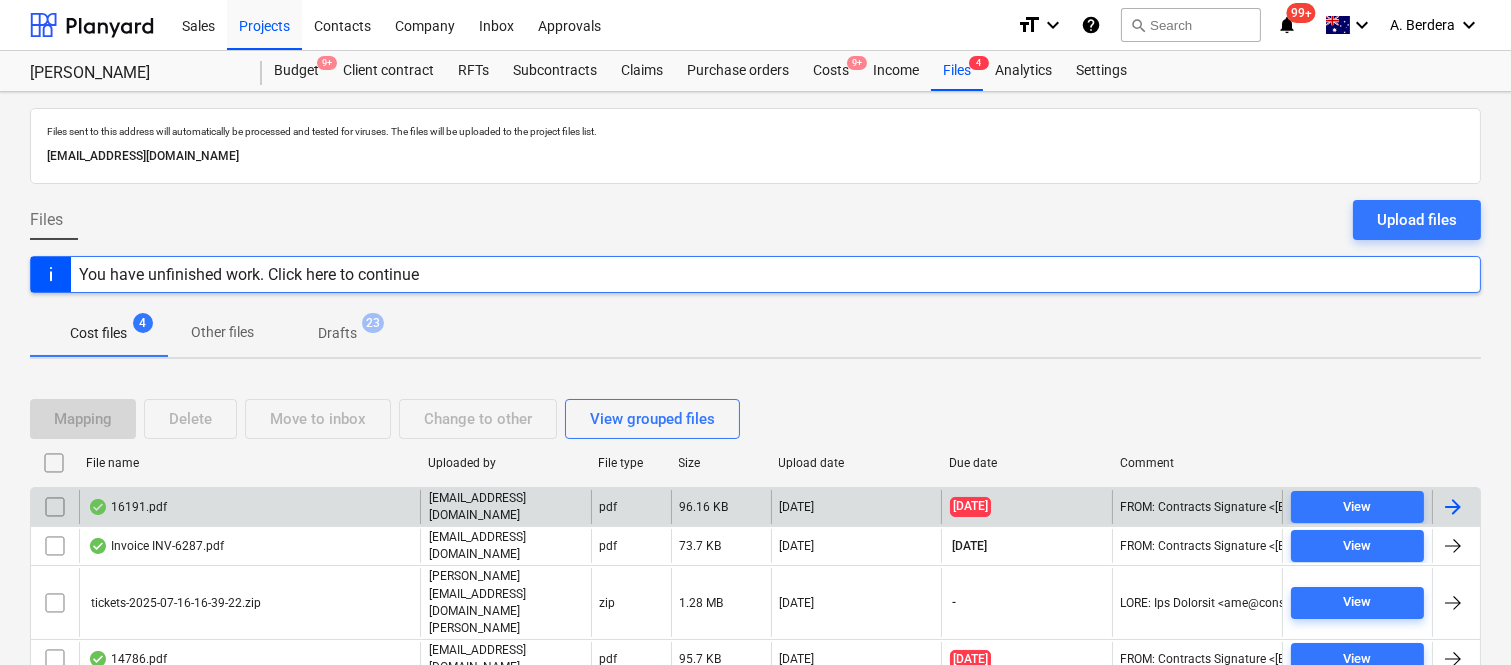 click on "16191.pdf" at bounding box center [249, 507] 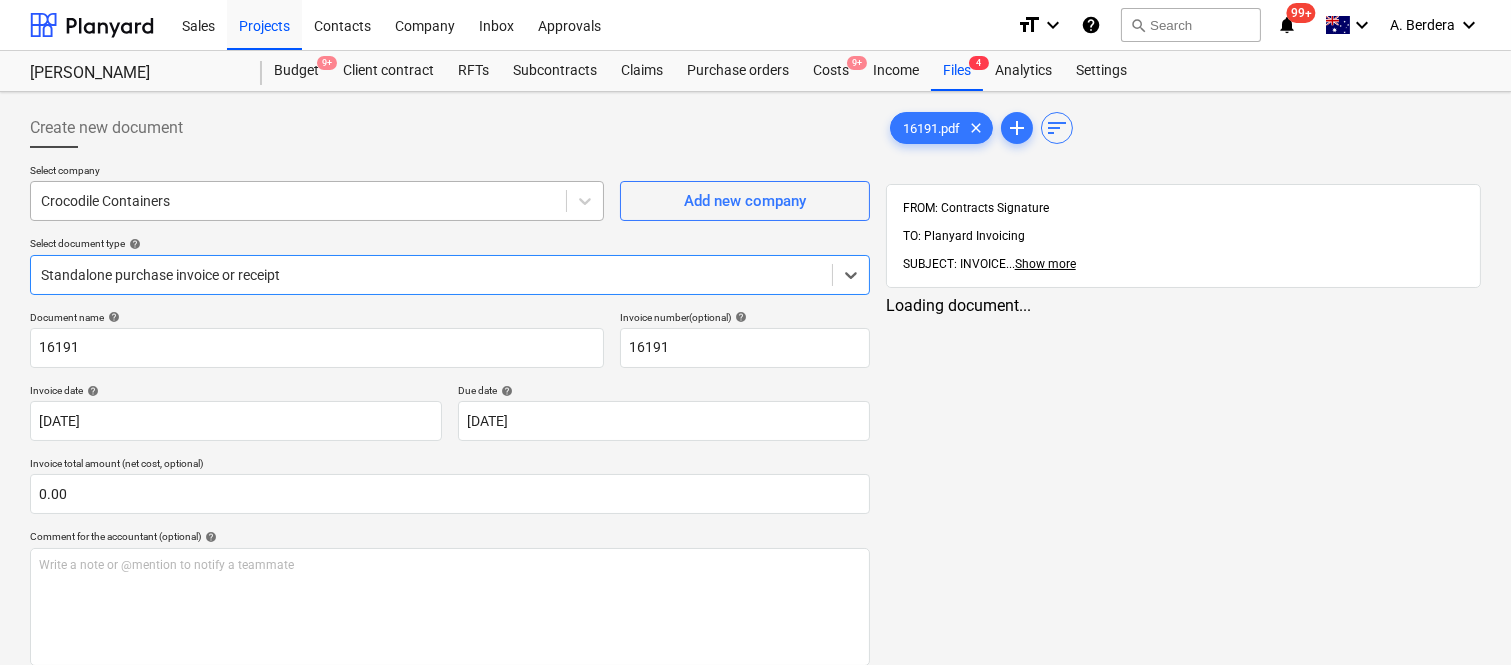 type on "16191" 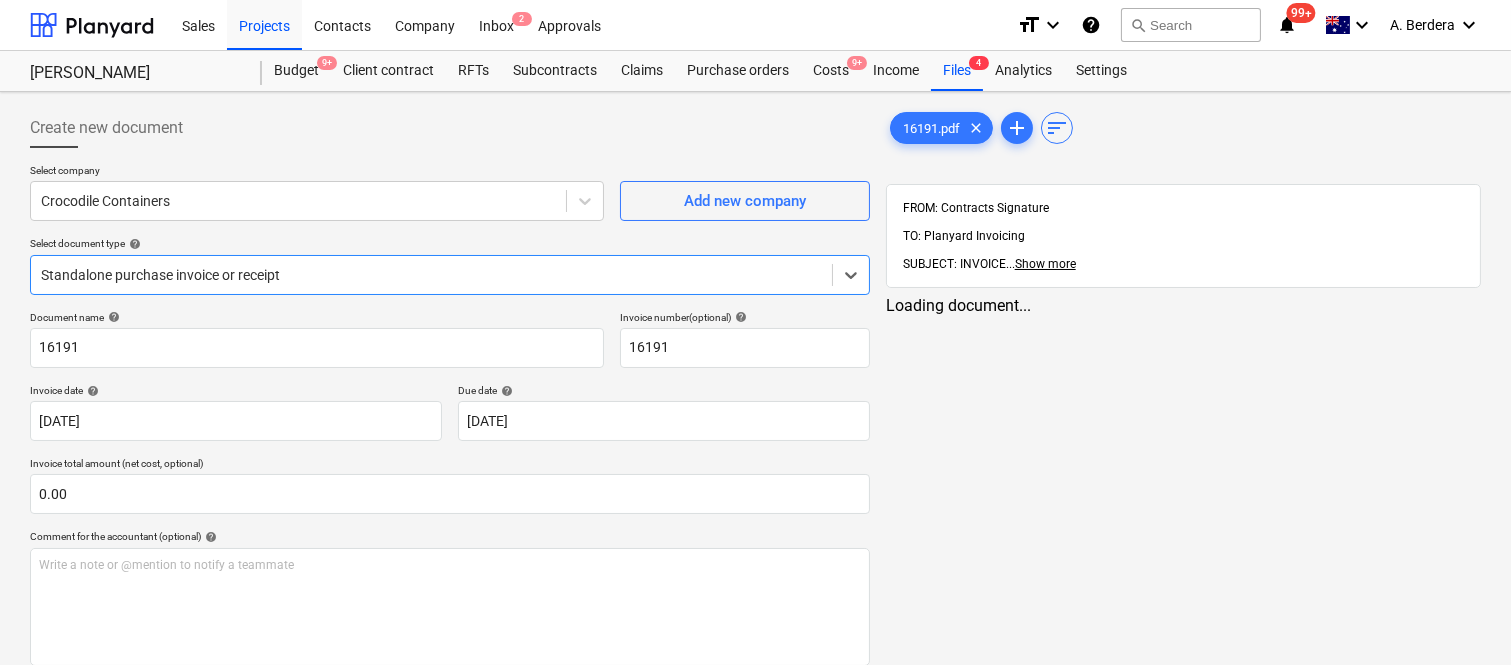 click at bounding box center [431, 275] 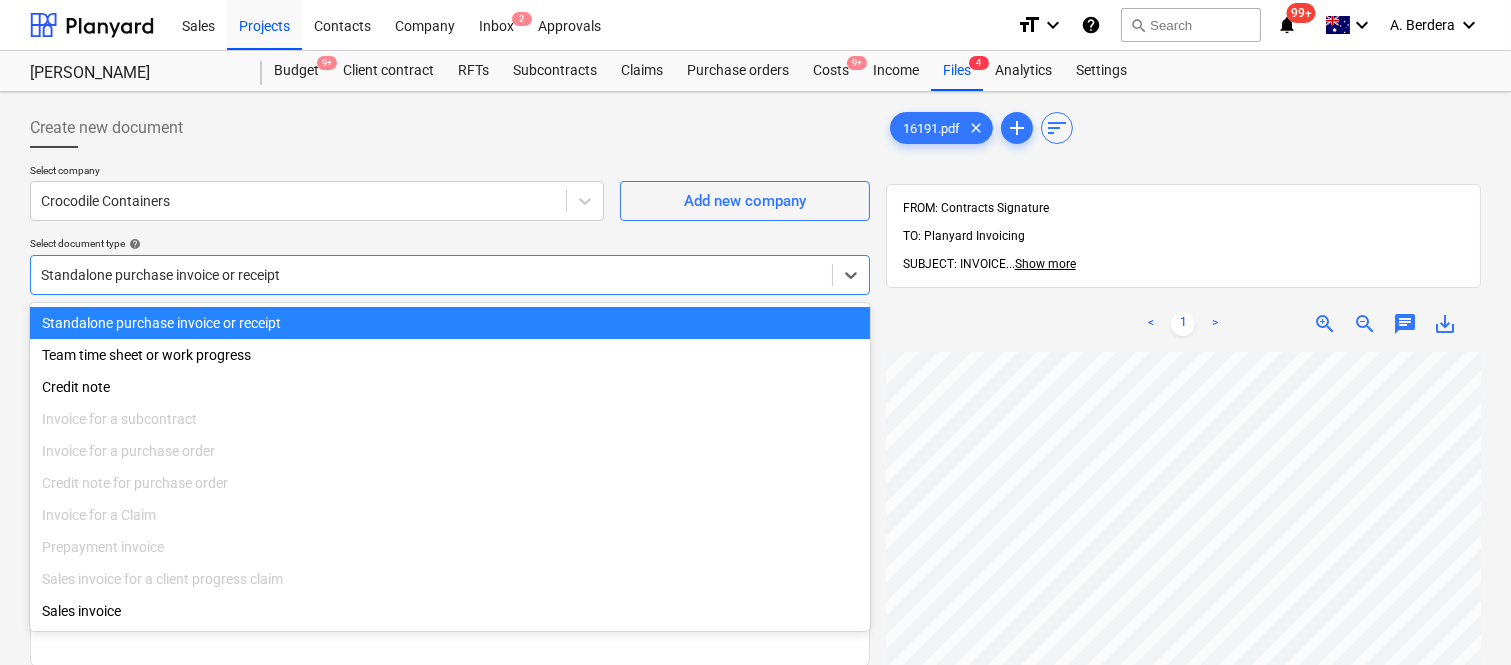 click on "Standalone purchase invoice or receipt" at bounding box center [450, 323] 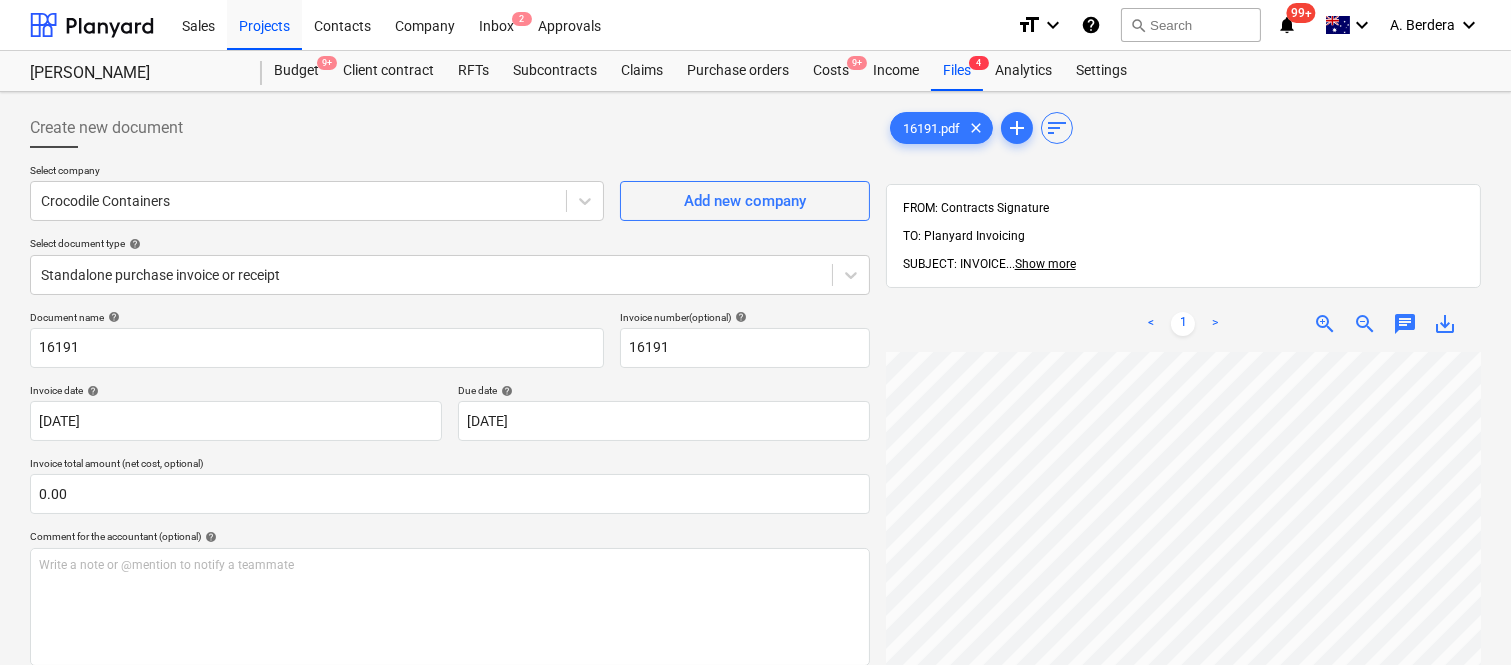 scroll, scrollTop: 0, scrollLeft: 0, axis: both 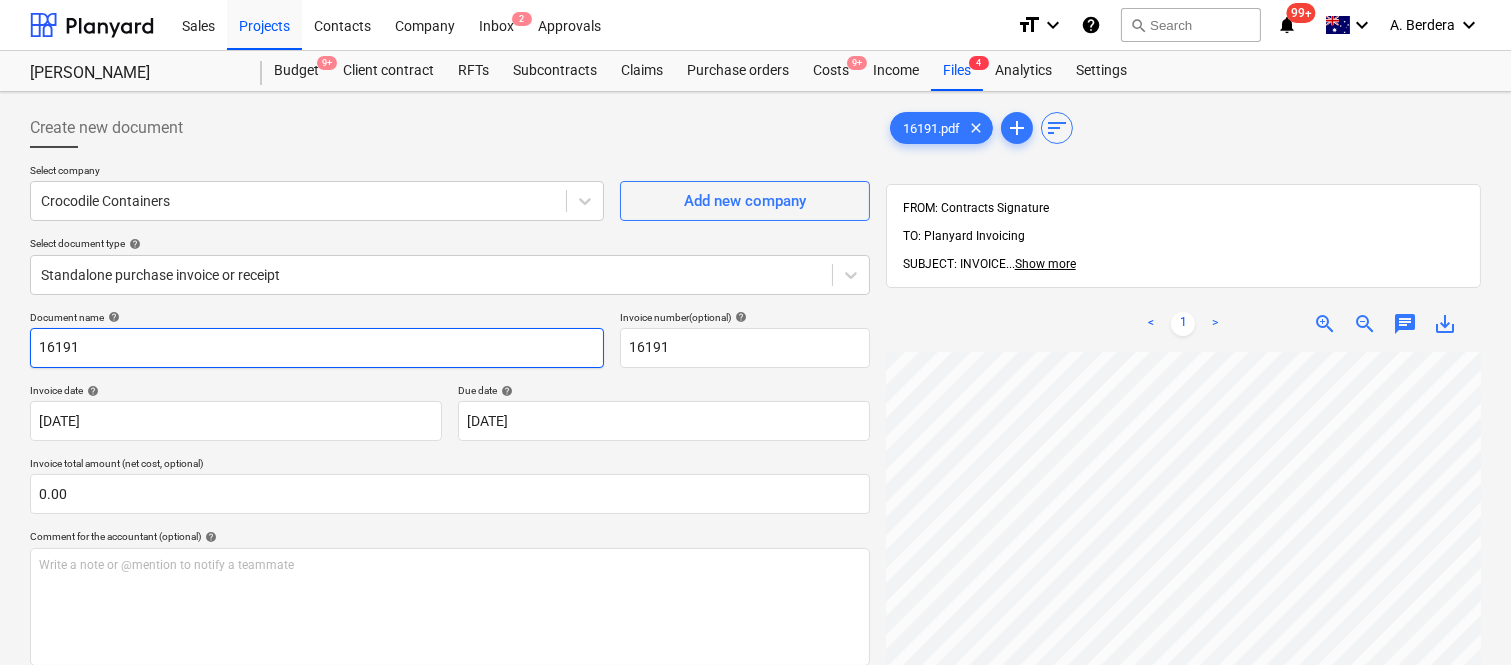 click on "16191" at bounding box center (317, 348) 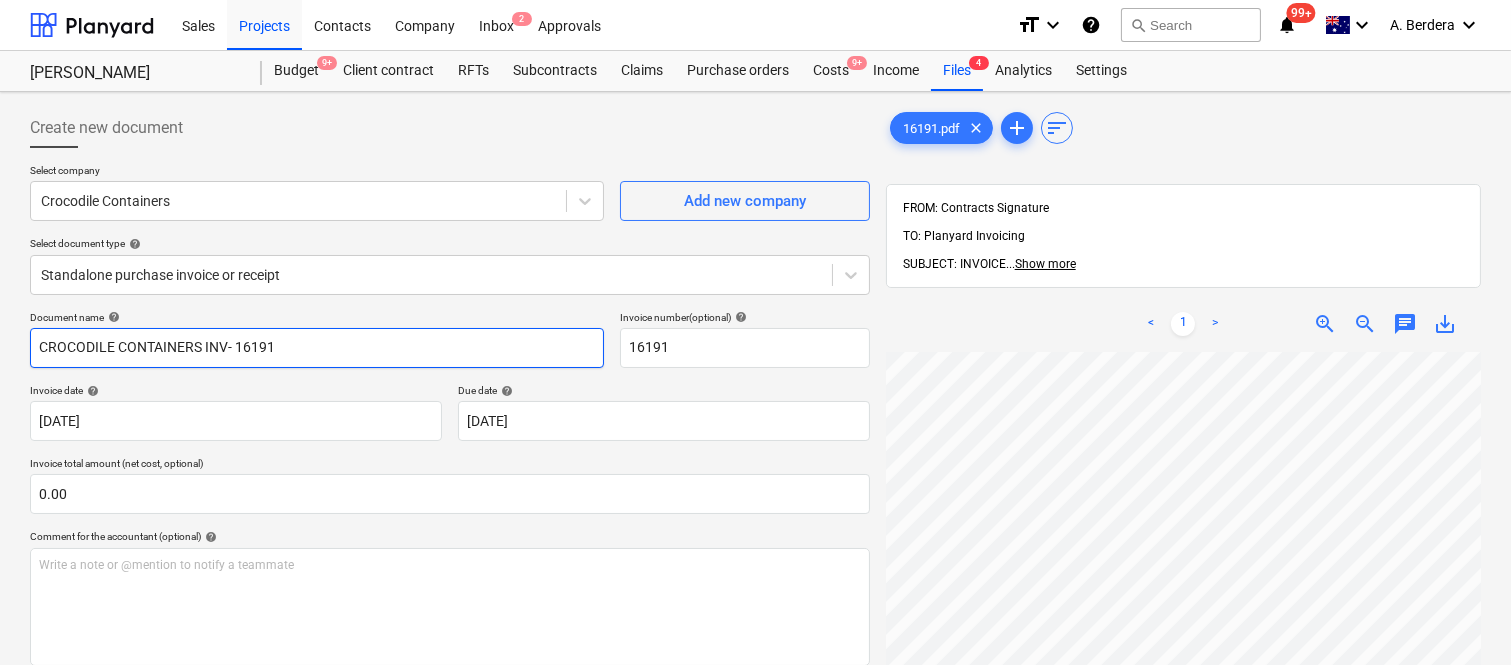 type on "CROCODILE CONTAINERS INV- 16191" 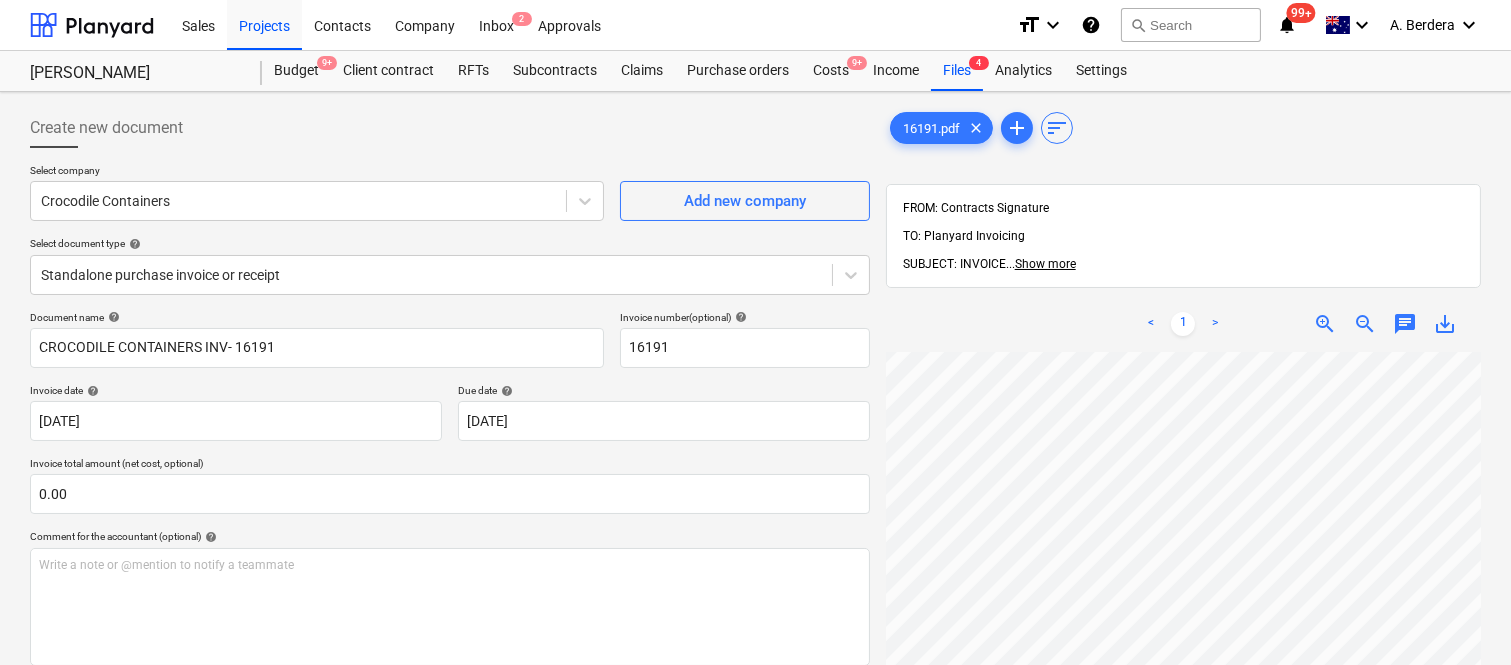 scroll, scrollTop: 195, scrollLeft: 0, axis: vertical 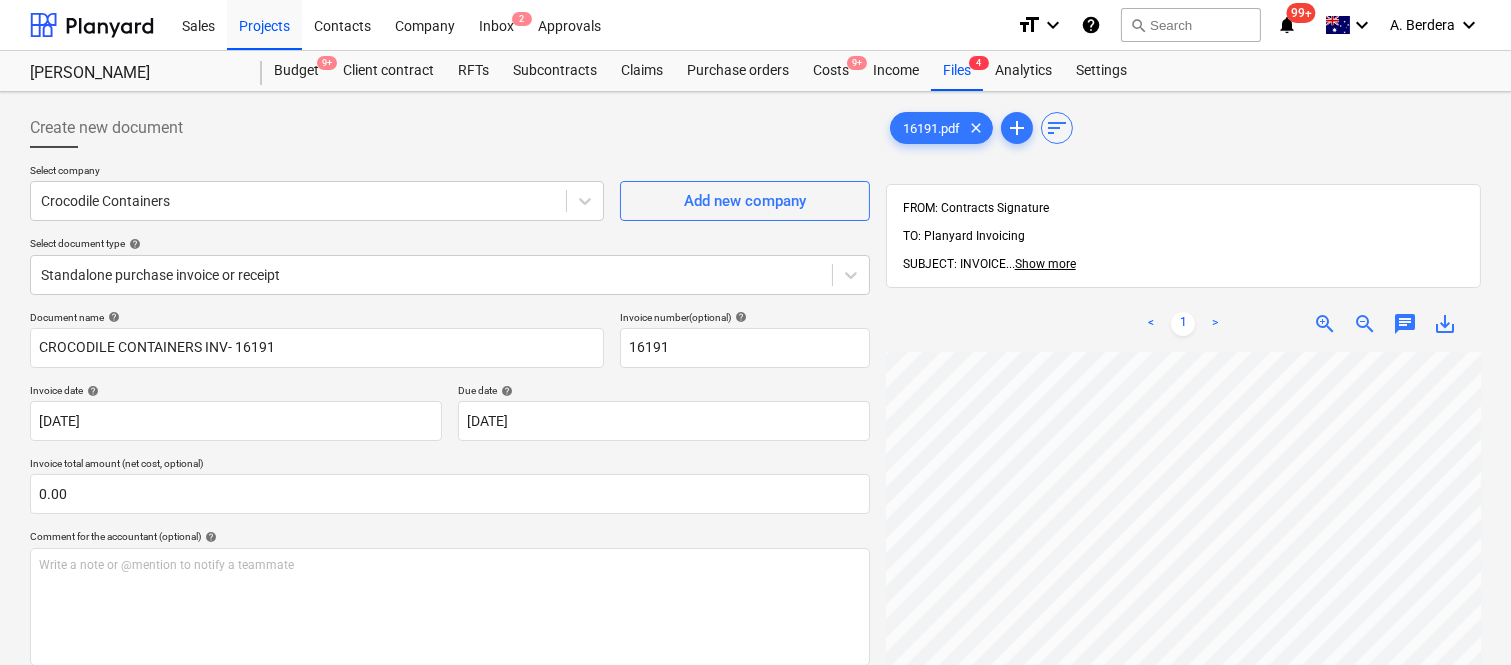click on "Sales Projects Contacts Company Inbox 2 Approvals format_size keyboard_arrow_down help search Search notifications 99+ keyboard_arrow_down A. Berdera keyboard_arrow_down Della Rosa Della Rosa Budget 9+ Client contract RFTs Subcontracts Claims Purchase orders Costs 9+ Income Files 4 Analytics Settings Create new document Select company Crocodile Containers   Add new company Select document type help Standalone purchase invoice or receipt Document name help CROCODILE CONTAINERS INV- 16191 Invoice number  (optional) help 16191 Invoice date help 01 May 2025 01.05.2025 Press the down arrow key to interact with the calendar and
select a date. Press the question mark key to get the keyboard shortcuts for changing dates. Due date help 01 May 2025 01.05.2025 Press the down arrow key to interact with the calendar and
select a date. Press the question mark key to get the keyboard shortcuts for changing dates. Invoice total amount (net cost, optional) 0.00 Comment for the accountant (optional) help ﻿ add" at bounding box center (755, 332) 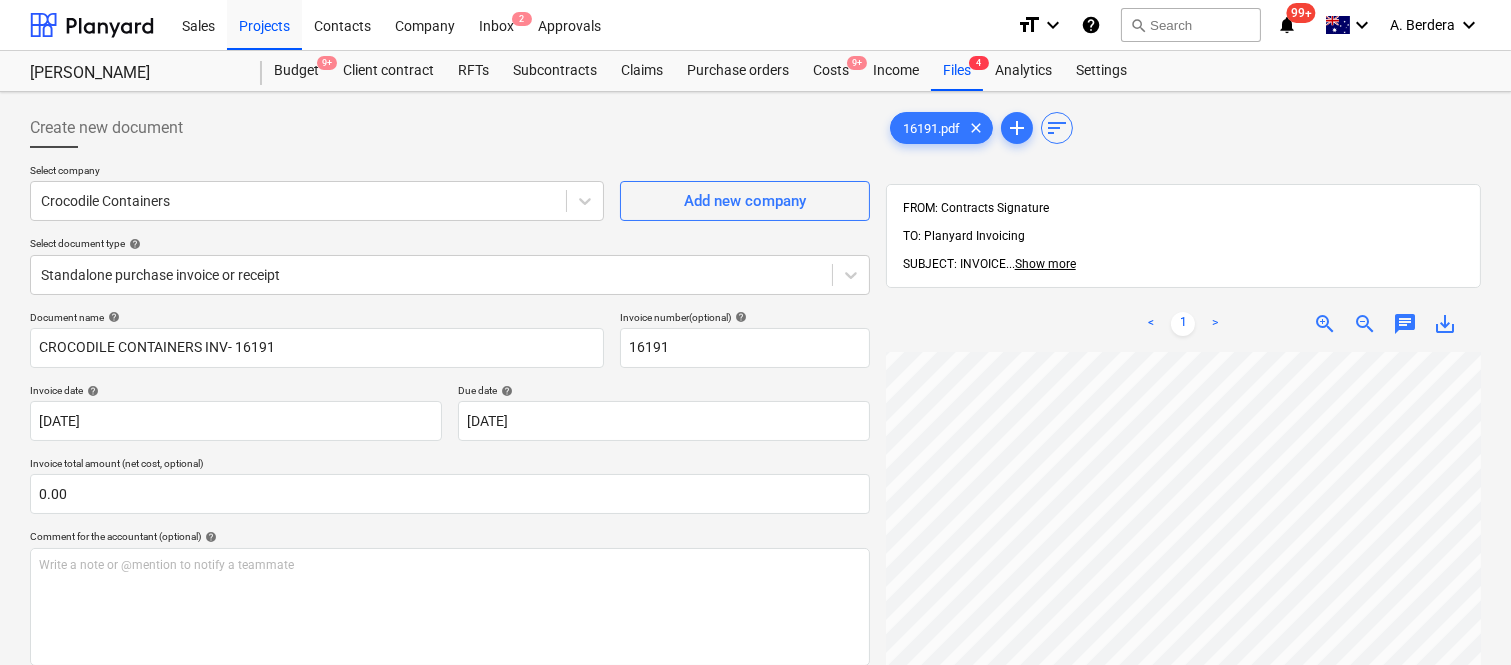 click on "< 1 > zoom_in zoom_out chat 0 save_alt" at bounding box center [1183, 628] 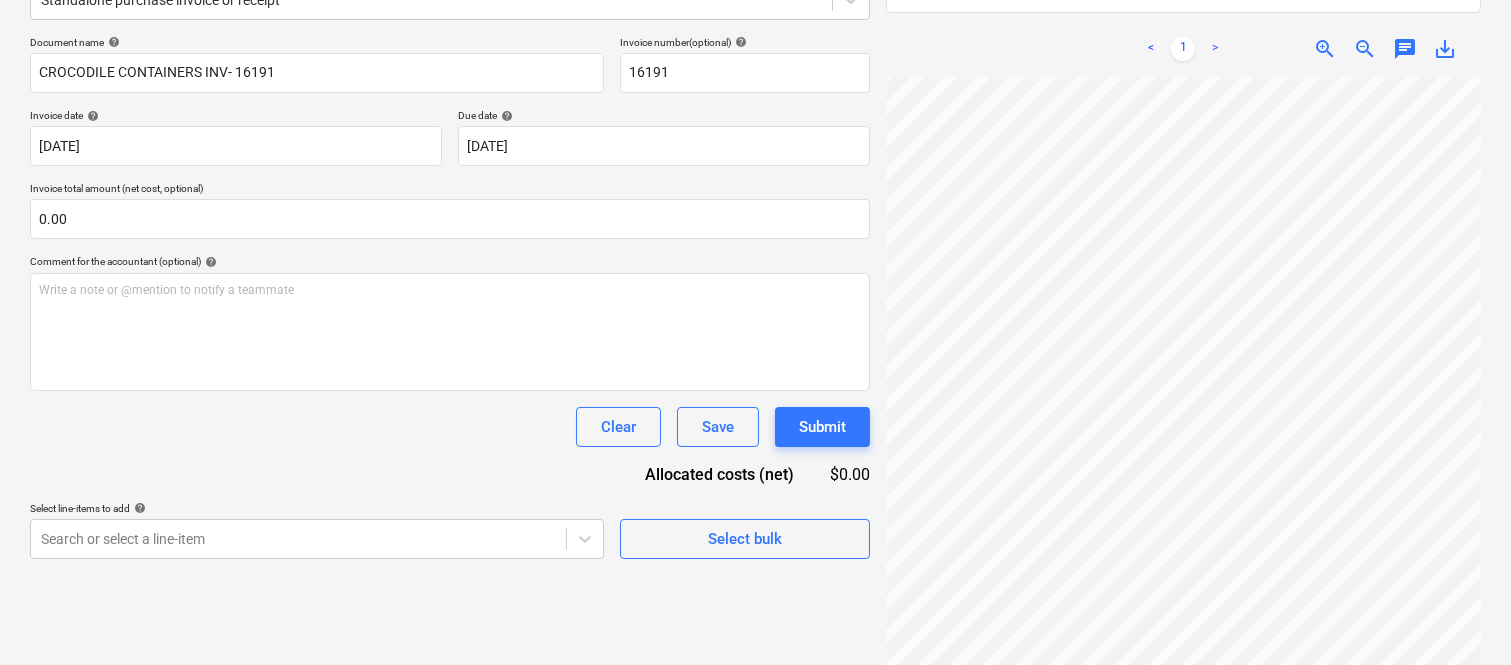 scroll, scrollTop: 285, scrollLeft: 0, axis: vertical 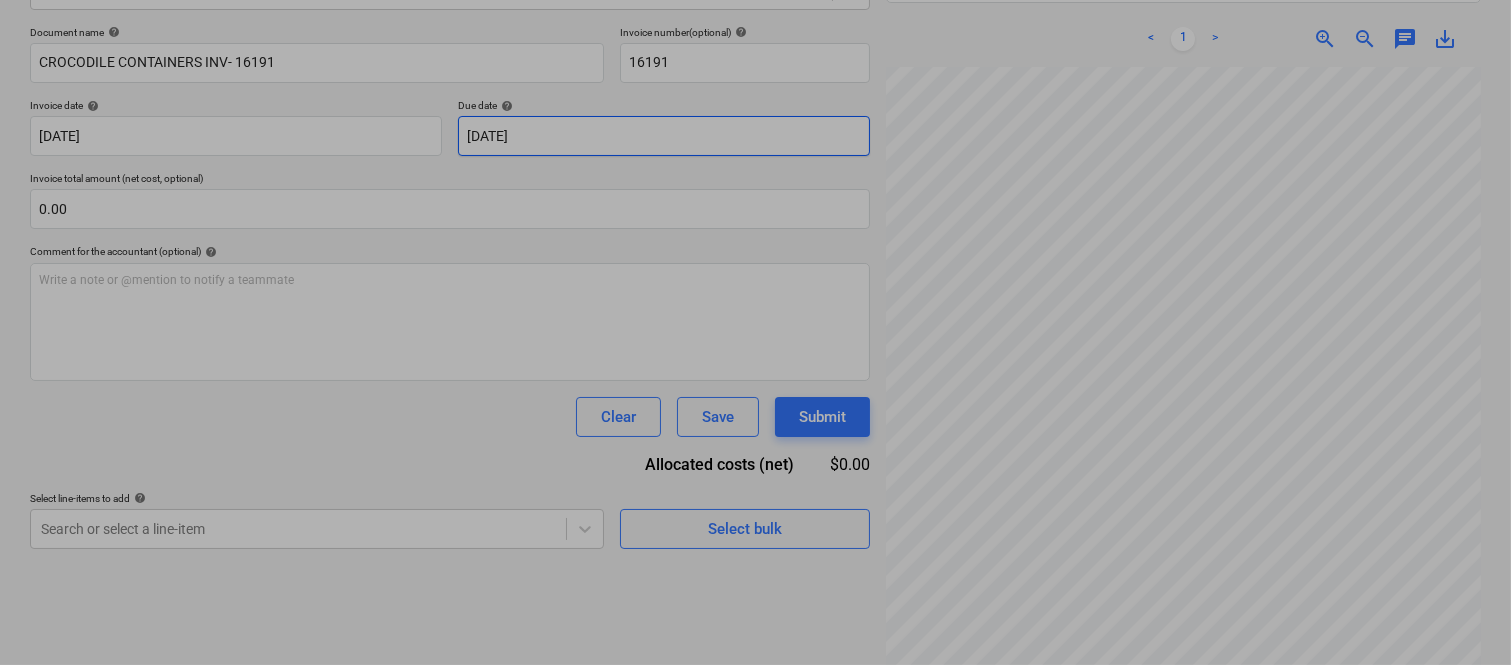 click on "Sales Projects Contacts Company Inbox 2 Approvals format_size keyboard_arrow_down help search Search notifications 99+ keyboard_arrow_down A. Berdera keyboard_arrow_down Della Rosa Della Rosa Budget 9+ Client contract RFTs Subcontracts Claims Purchase orders Costs 9+ Income Files 4 Analytics Settings Create new document Select company Crocodile Containers   Add new company Select document type help Standalone purchase invoice or receipt Document name help CROCODILE CONTAINERS INV- 16191 Invoice number  (optional) help 16191 Invoice date help 01 May 2025 01.05.2025 Press the down arrow key to interact with the calendar and
select a date. Press the question mark key to get the keyboard shortcuts for changing dates. Due date help 01 May 2025 01.05.2025 Press the down arrow key to interact with the calendar and
select a date. Press the question mark key to get the keyboard shortcuts for changing dates. Invoice total amount (net cost, optional) 0.00 Comment for the accountant (optional) help ﻿ Clear <" at bounding box center [755, 47] 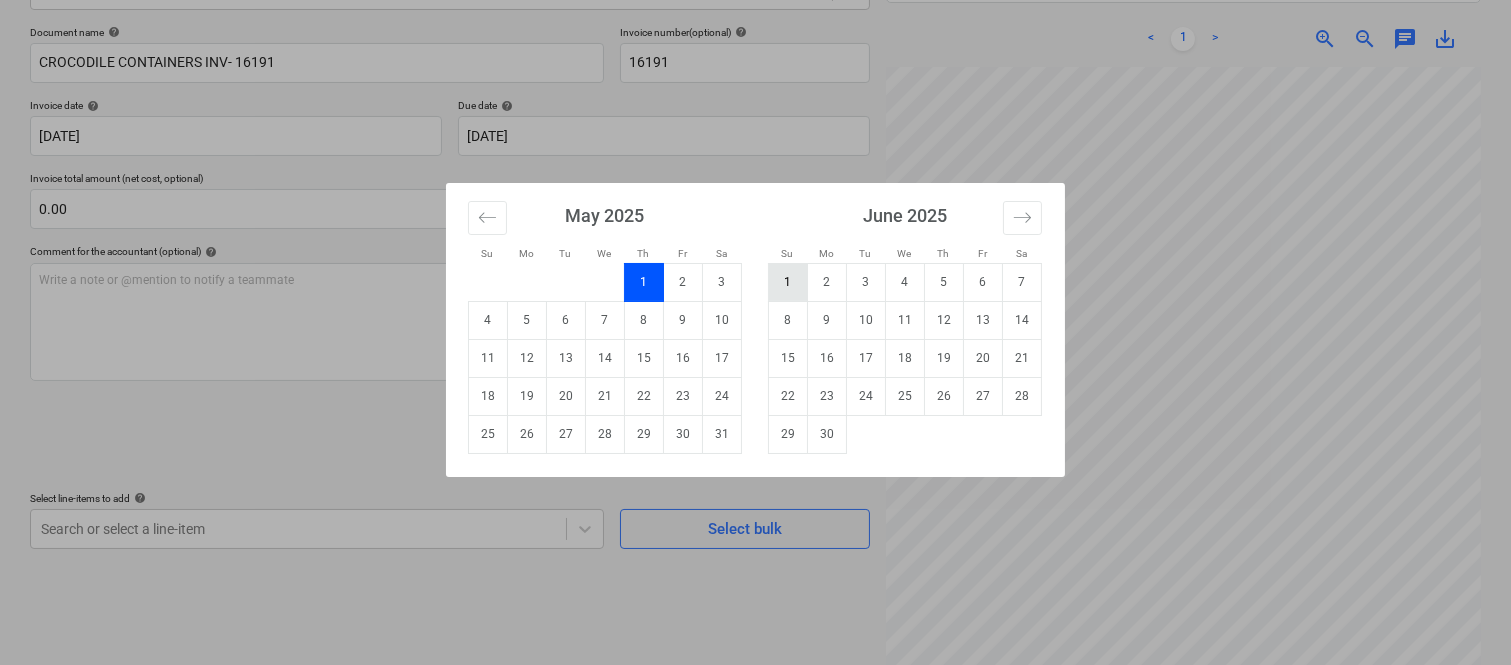 click on "1" at bounding box center (788, 282) 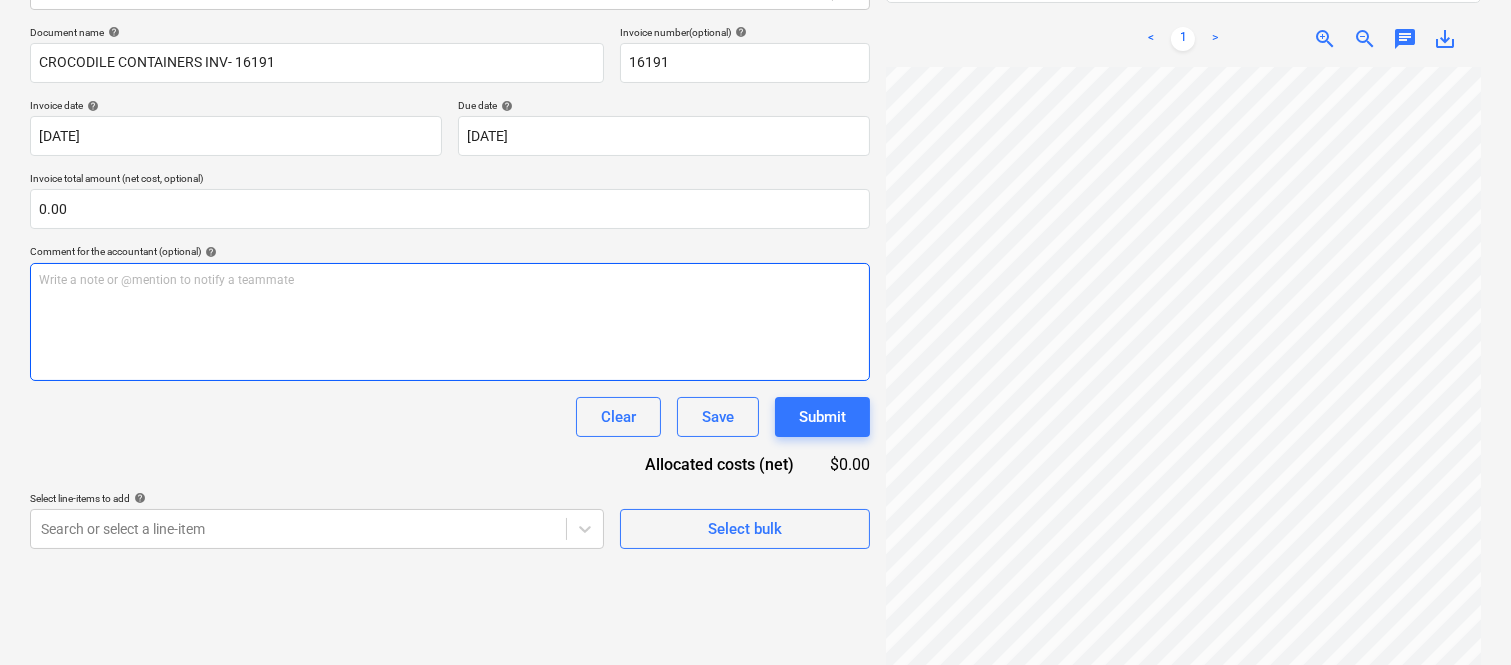scroll, scrollTop: 57, scrollLeft: 180, axis: both 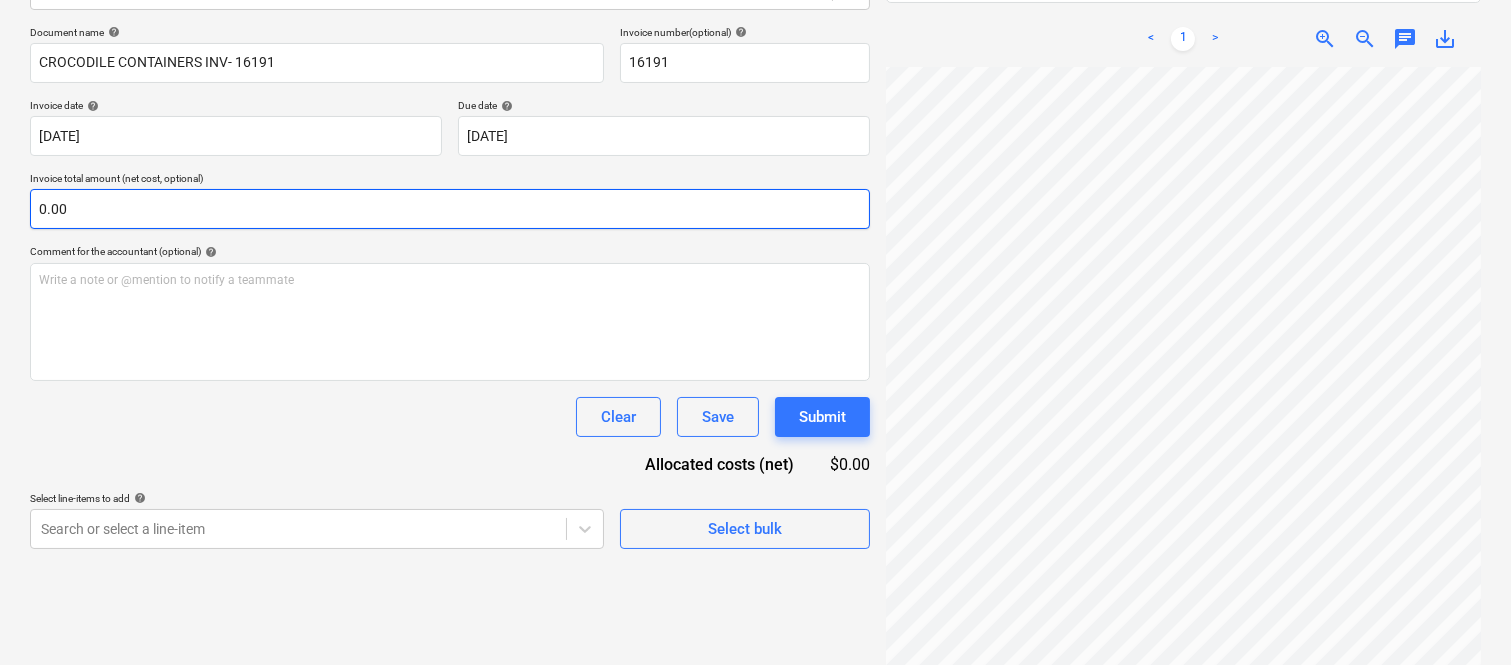 click on "0.00" at bounding box center [450, 209] 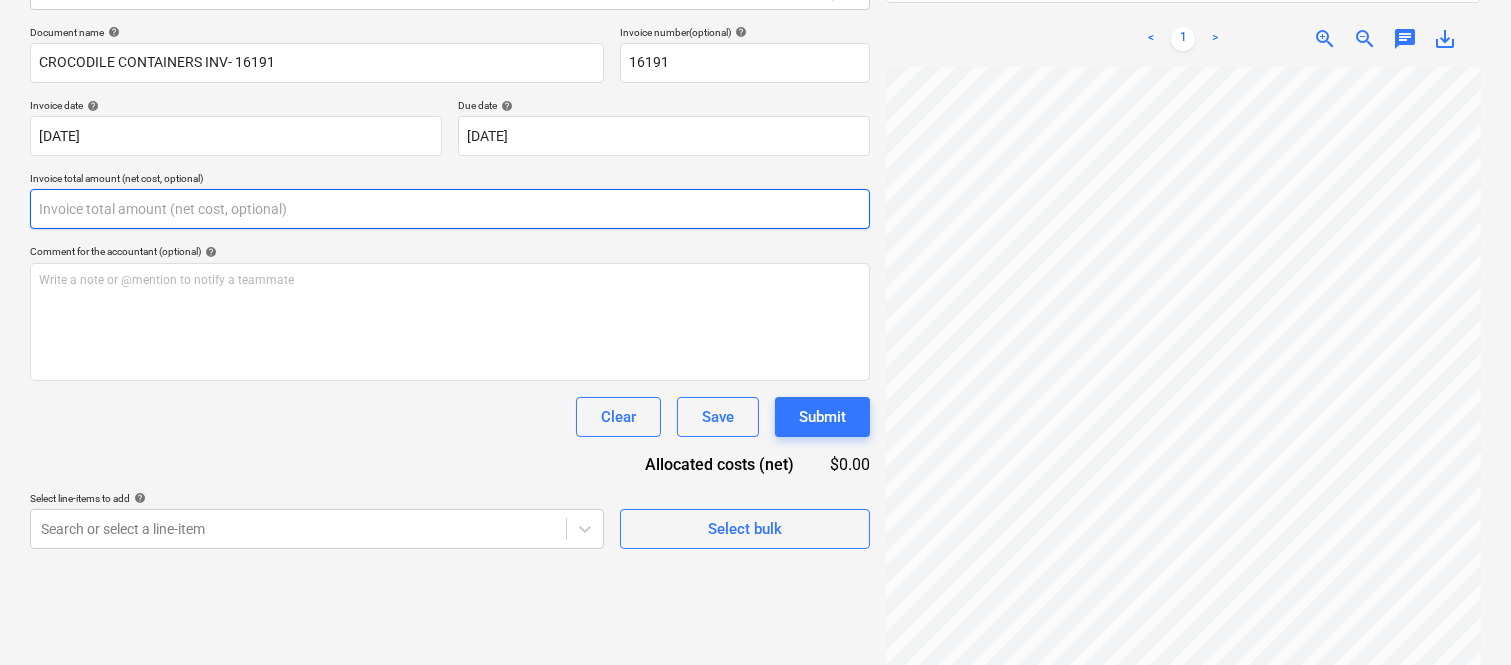 paste on "310" 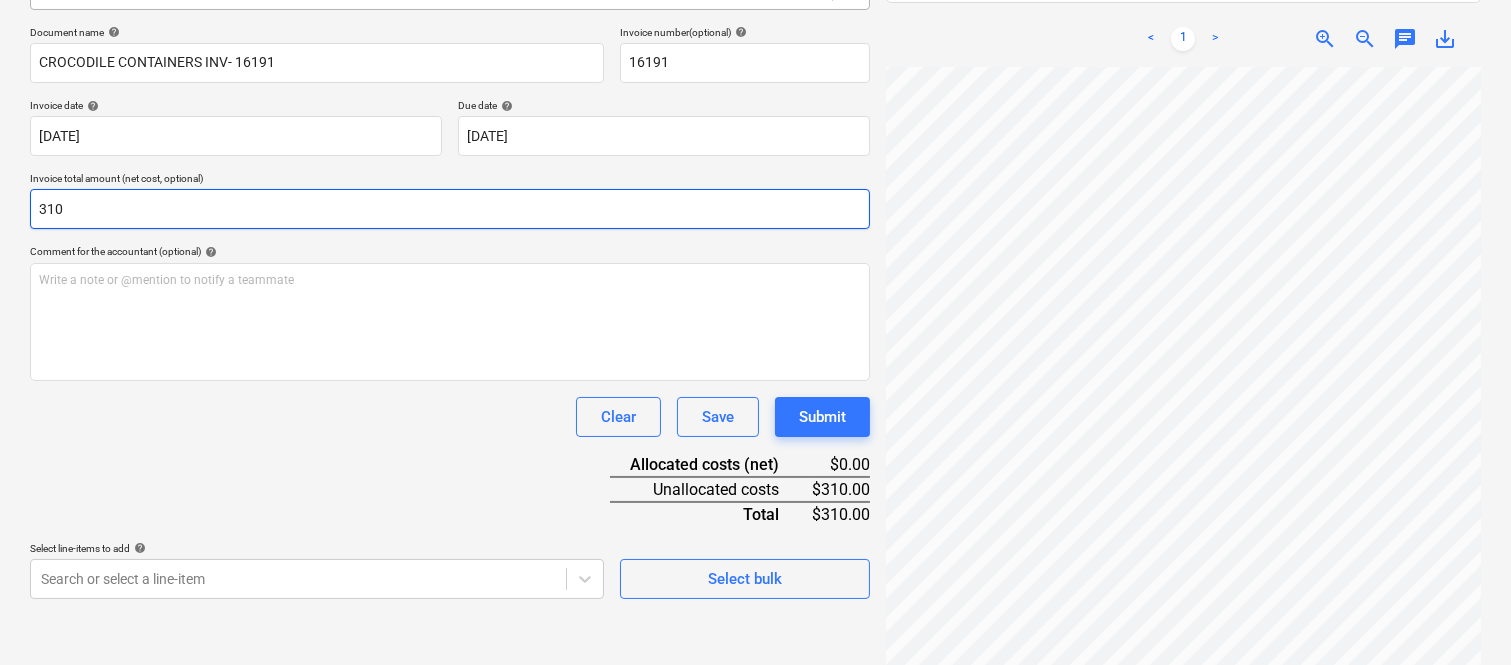 type on "310" 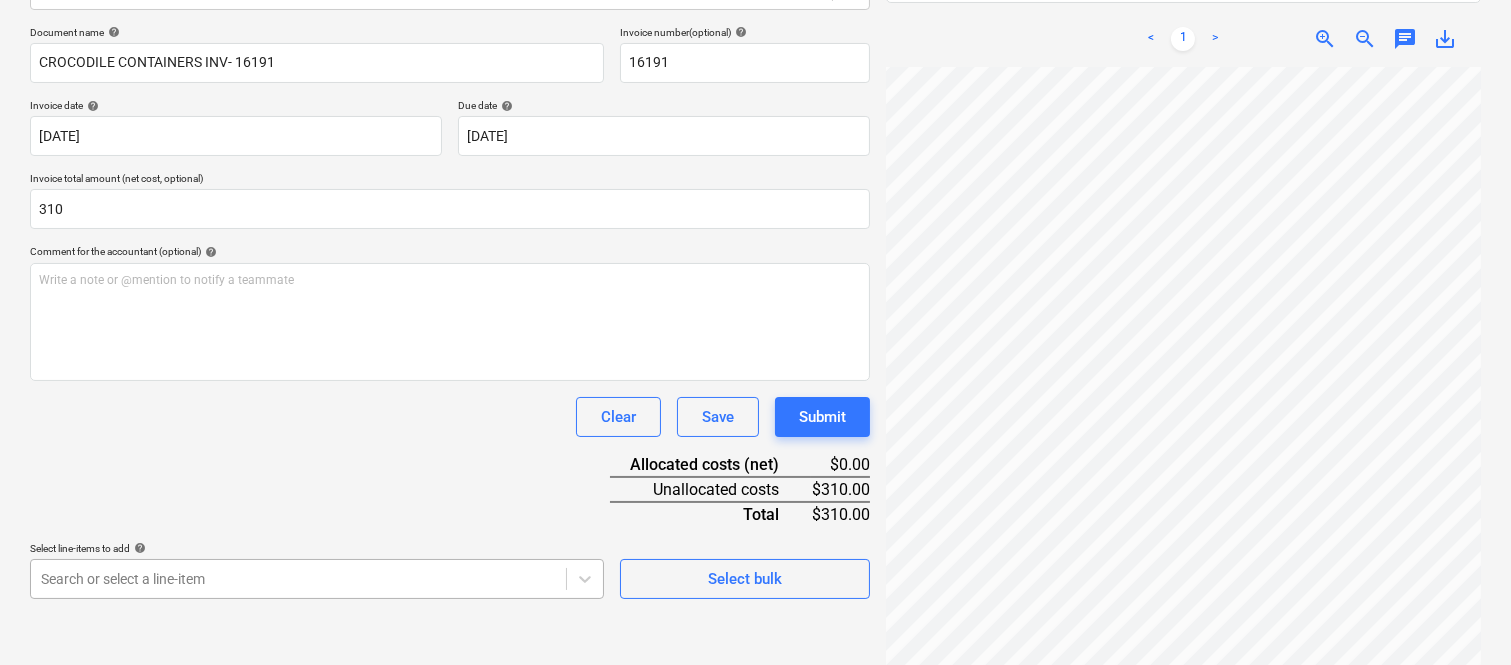 click on "Sales Projects Contacts Company Inbox 2 Approvals format_size keyboard_arrow_down help search Search notifications 99+ keyboard_arrow_down A. Berdera keyboard_arrow_down Della Rosa Della Rosa Budget 9+ Client contract RFTs Subcontracts Claims Purchase orders Costs 9+ Income Files 4 Analytics Settings Create new document Select company Crocodile Containers   Add new company Select document type help Standalone purchase invoice or receipt Document name help CROCODILE CONTAINERS INV- 16191 Invoice number  (optional) help 16191 Invoice date help 01 May 2025 01.05.2025 Press the down arrow key to interact with the calendar and
select a date. Press the question mark key to get the keyboard shortcuts for changing dates. Due date help 01 Jun 2025 01.06.2025 Press the down arrow key to interact with the calendar and
select a date. Press the question mark key to get the keyboard shortcuts for changing dates. Invoice total amount (net cost, optional) 310 Comment for the accountant (optional) help ﻿ Clear add" at bounding box center [755, 47] 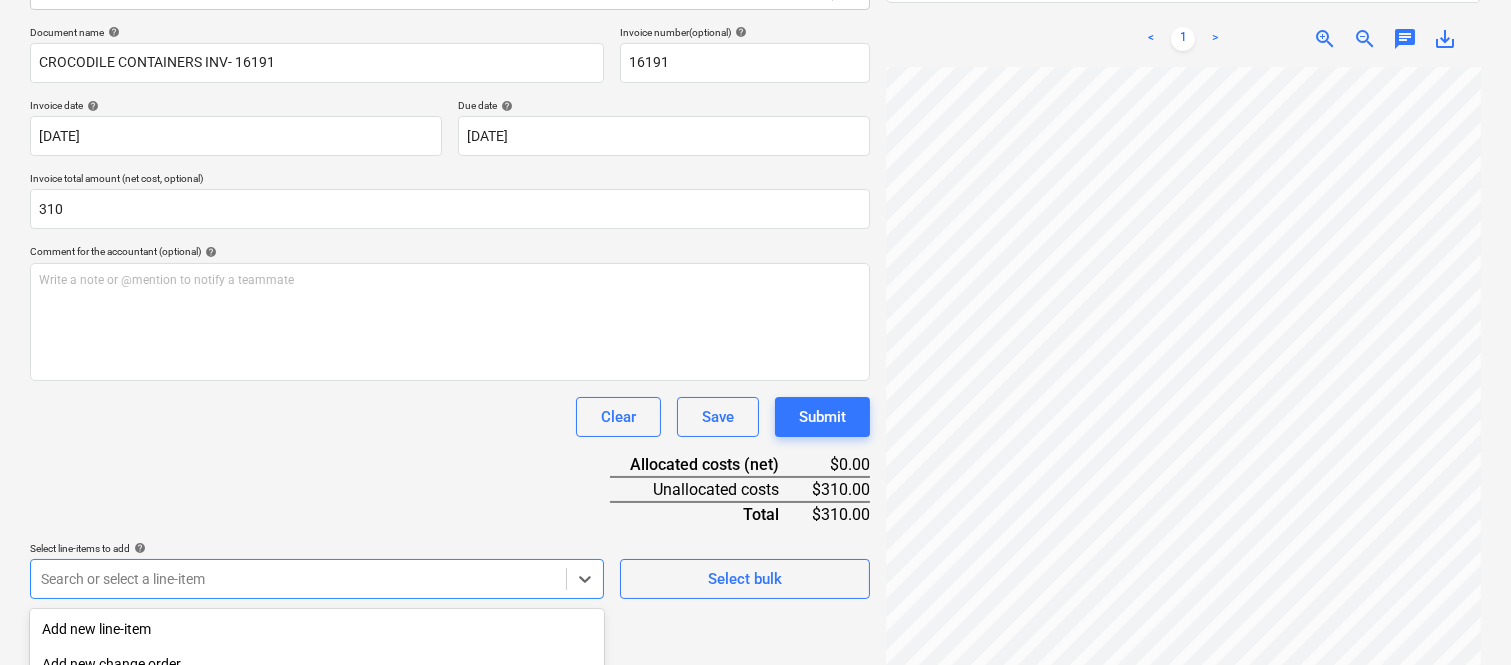 scroll, scrollTop: 532, scrollLeft: 0, axis: vertical 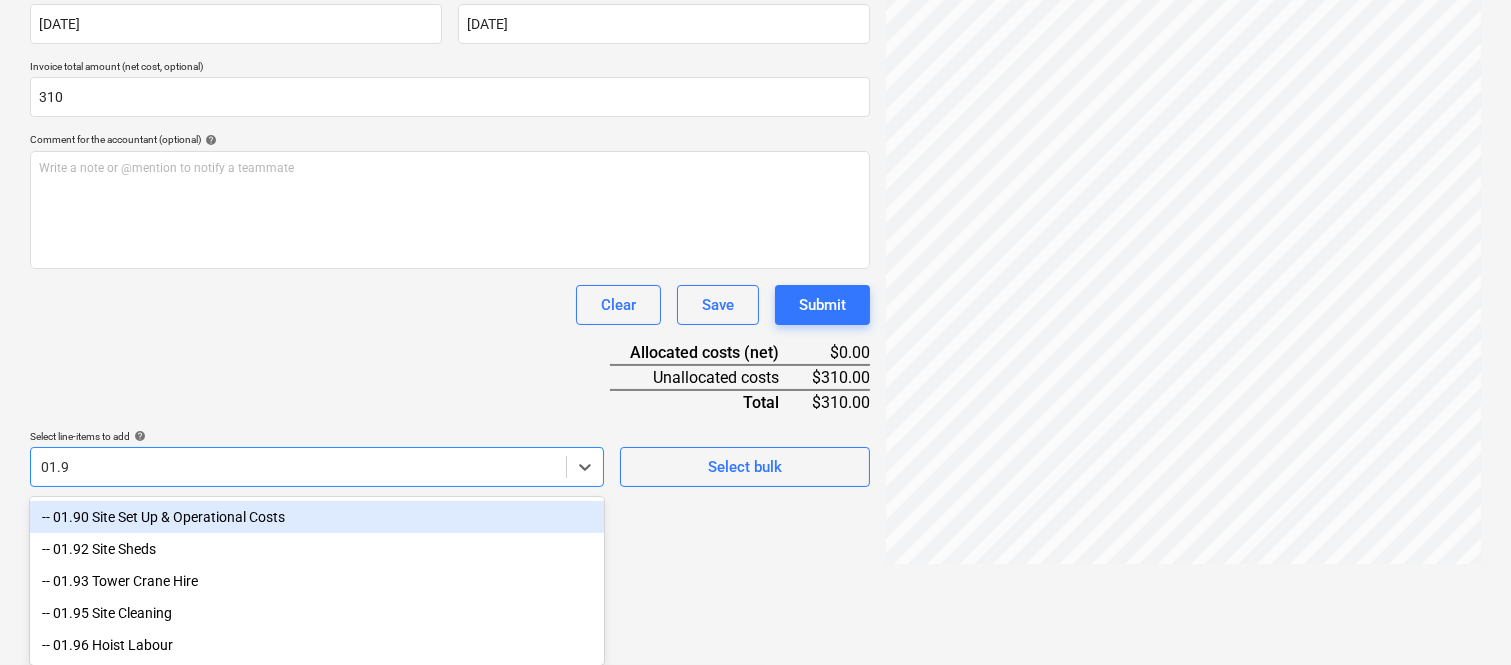 type on "01.92" 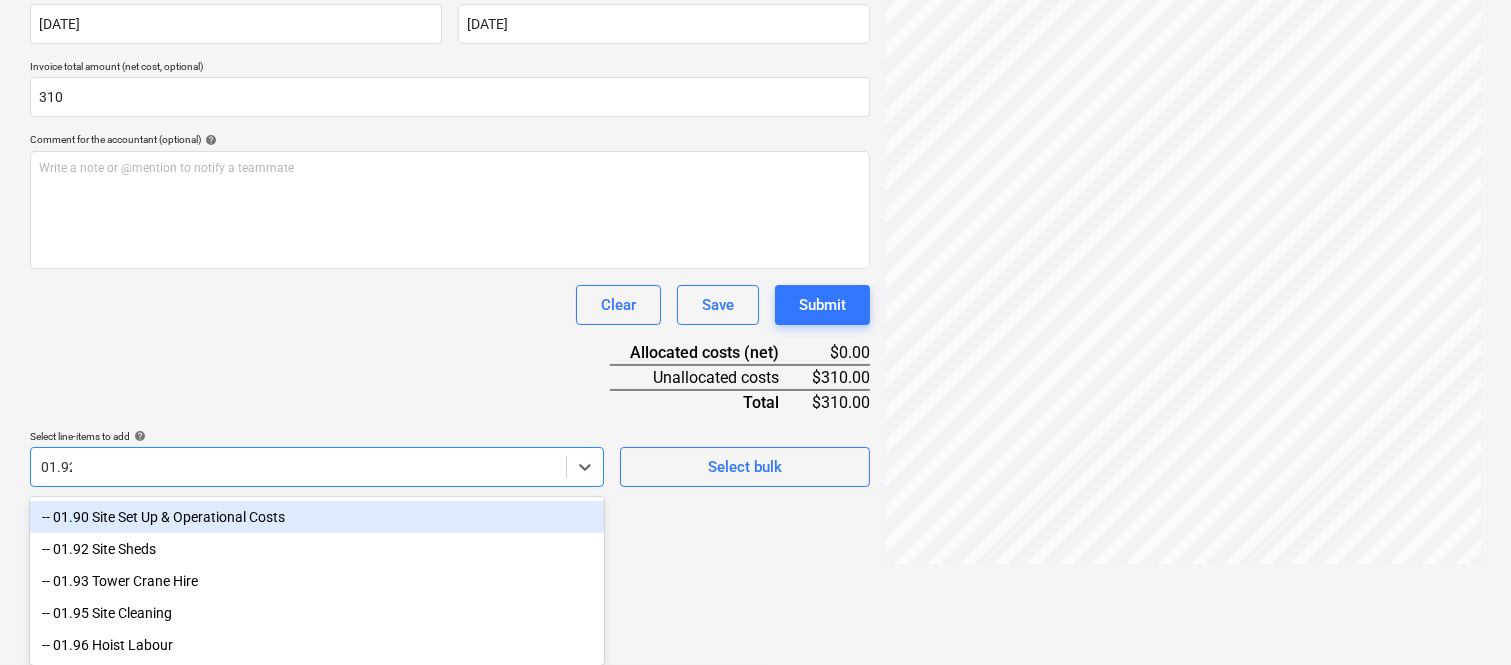 scroll, scrollTop: 285, scrollLeft: 0, axis: vertical 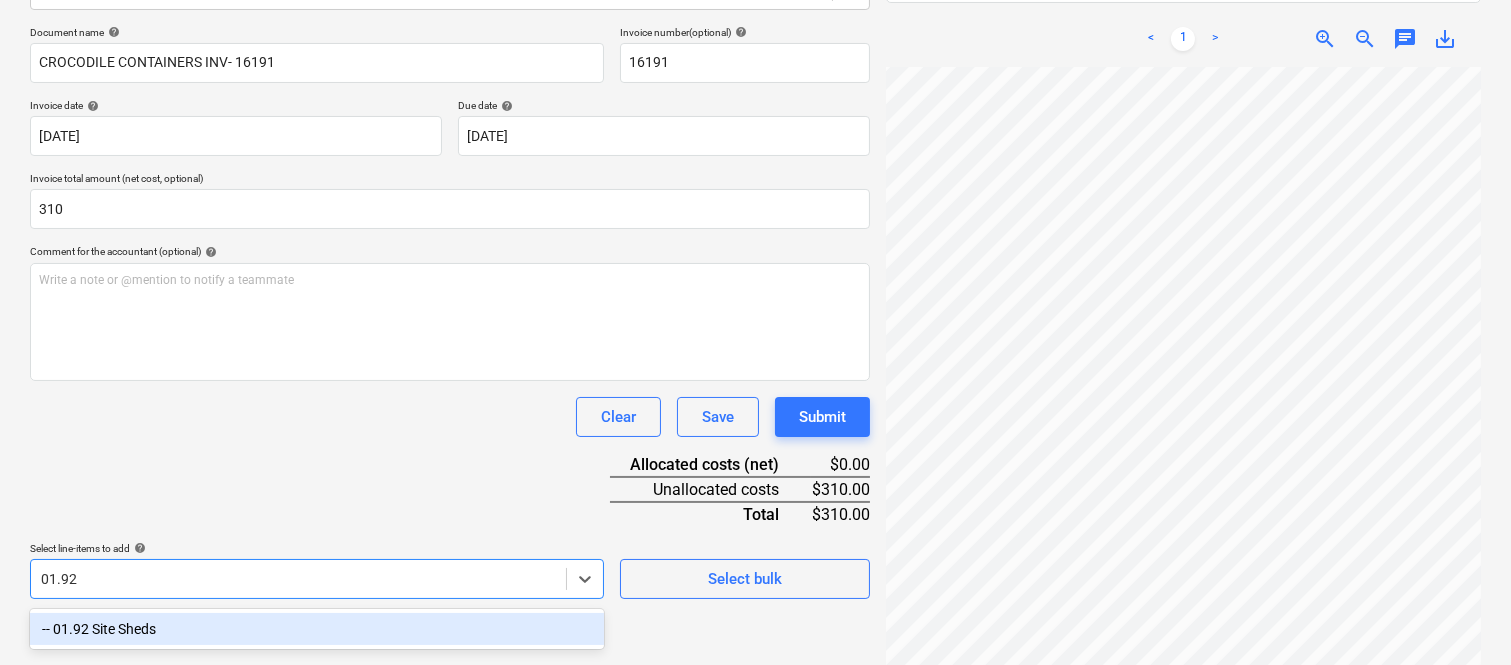 click on "--  01.92 Site Sheds" at bounding box center [317, 629] 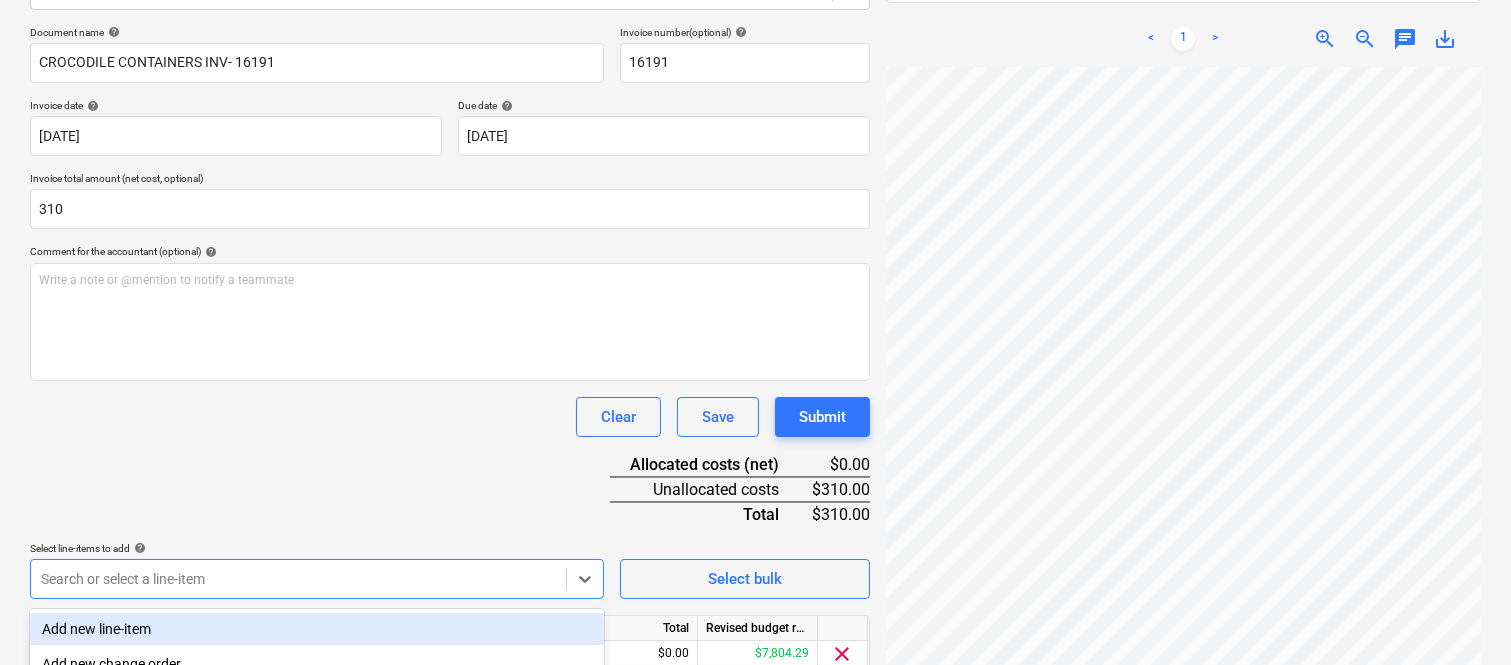click on "Document name help CROCODILE CONTAINERS INV- 16191 Invoice number  (optional) help 16191 Invoice date help 01 May 2025 01.05.2025 Press the down arrow key to interact with the calendar and
select a date. Press the question mark key to get the keyboard shortcuts for changing dates. Due date help 01 Jun 2025 01.06.2025 Press the down arrow key to interact with the calendar and
select a date. Press the question mark key to get the keyboard shortcuts for changing dates. Invoice total amount (net cost, optional) 310 Comment for the accountant (optional) help Write a note or @mention to notify a teammate ﻿ Clear Save Submit Allocated costs (net) $0.00 Unallocated costs $310.00 Total $310.00 Select line-items to add help option --  01.92 Site Sheds, selected. option Add new line-item focused, 1 of 184. 184 results available. Use Up and Down to choose options, press Enter to select the currently focused option, press Escape to exit the menu, press Tab to select the option and exit the menu. Select bulk Unit" at bounding box center (450, 378) 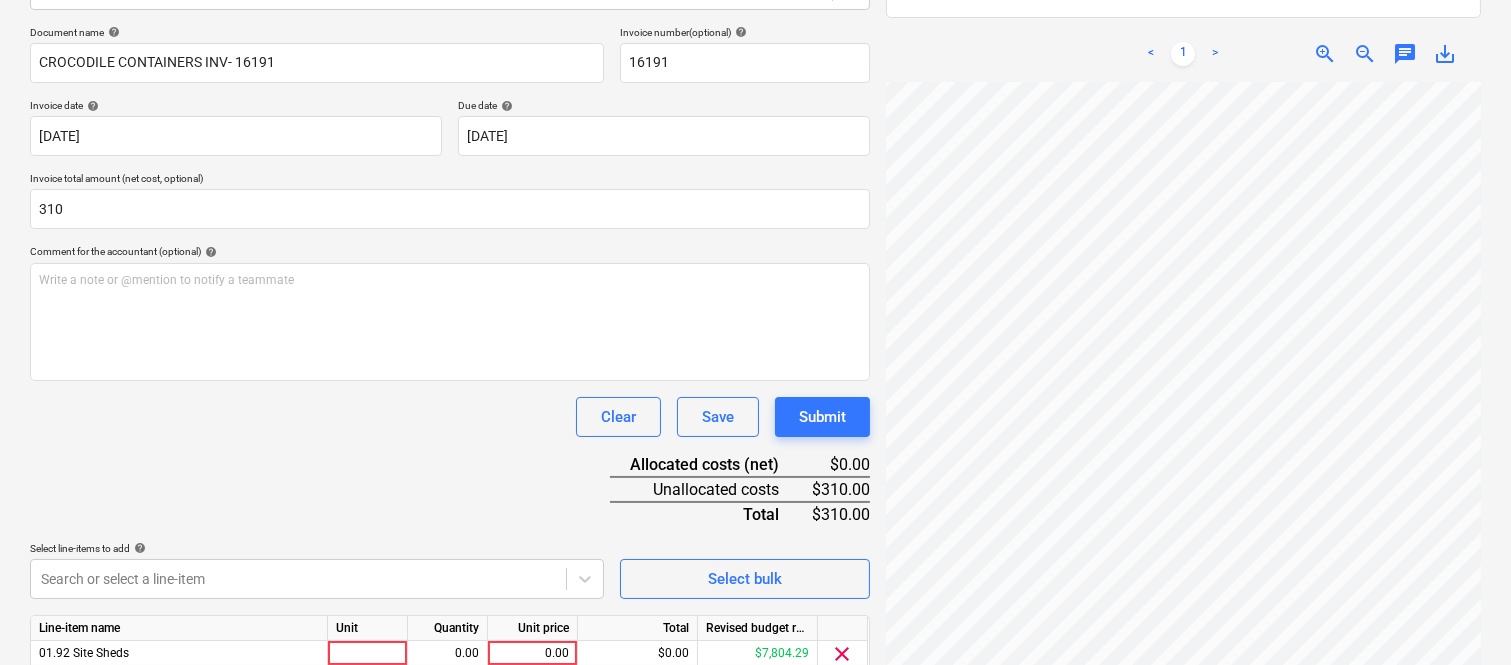scroll, scrollTop: 367, scrollLeft: 0, axis: vertical 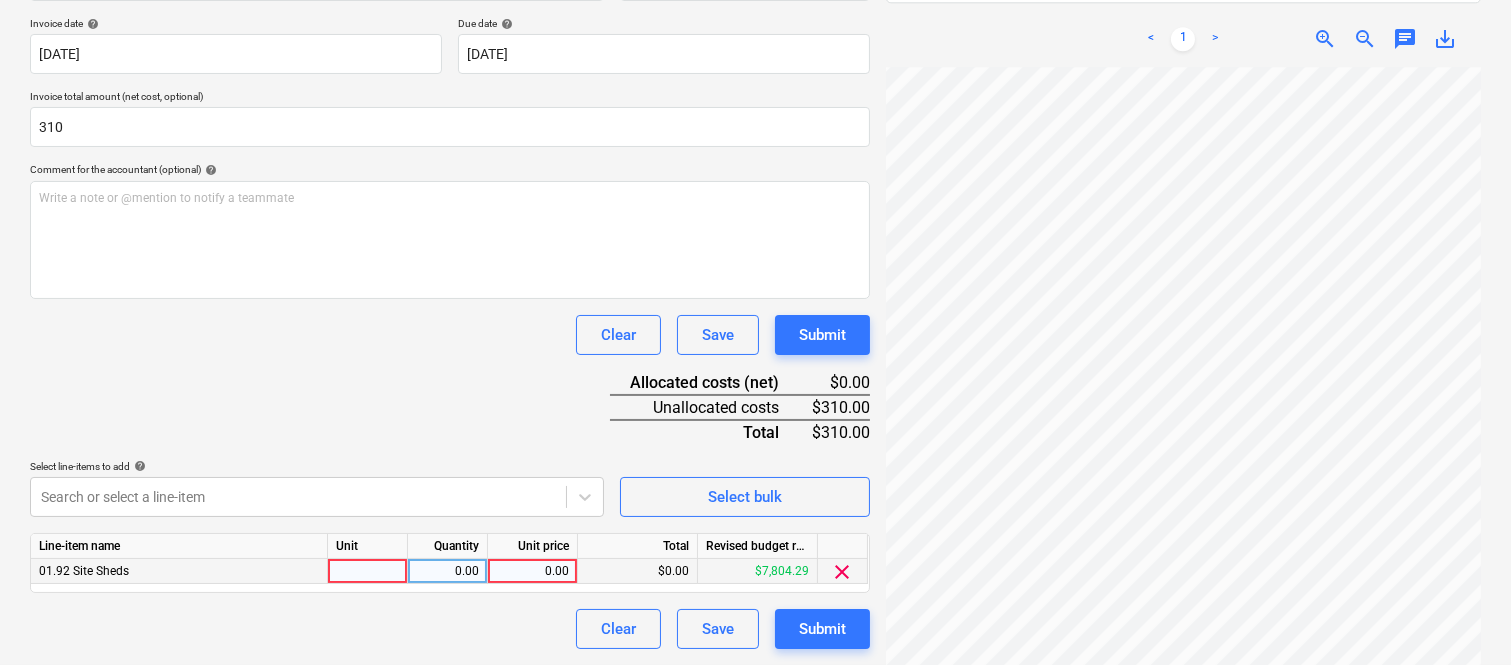 click at bounding box center (368, 571) 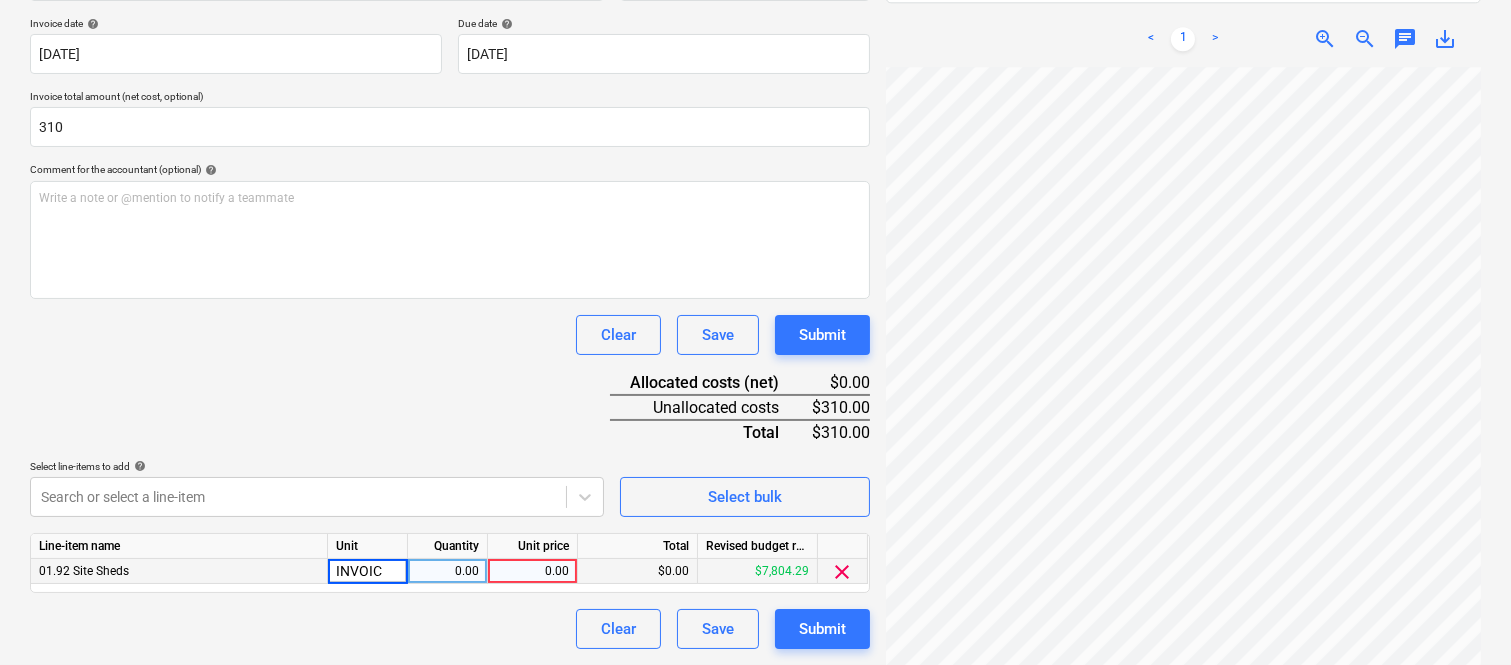 type on "INVOICE" 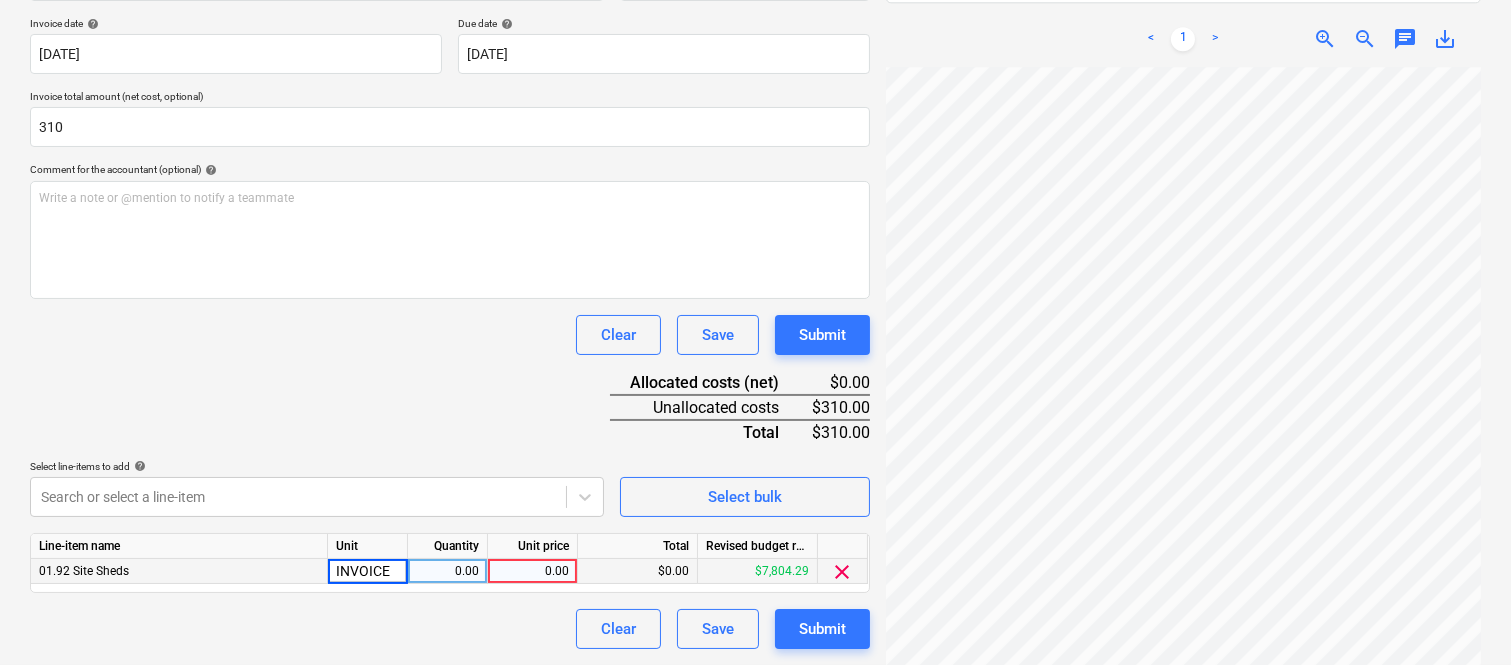 click on "0.00" at bounding box center (447, 571) 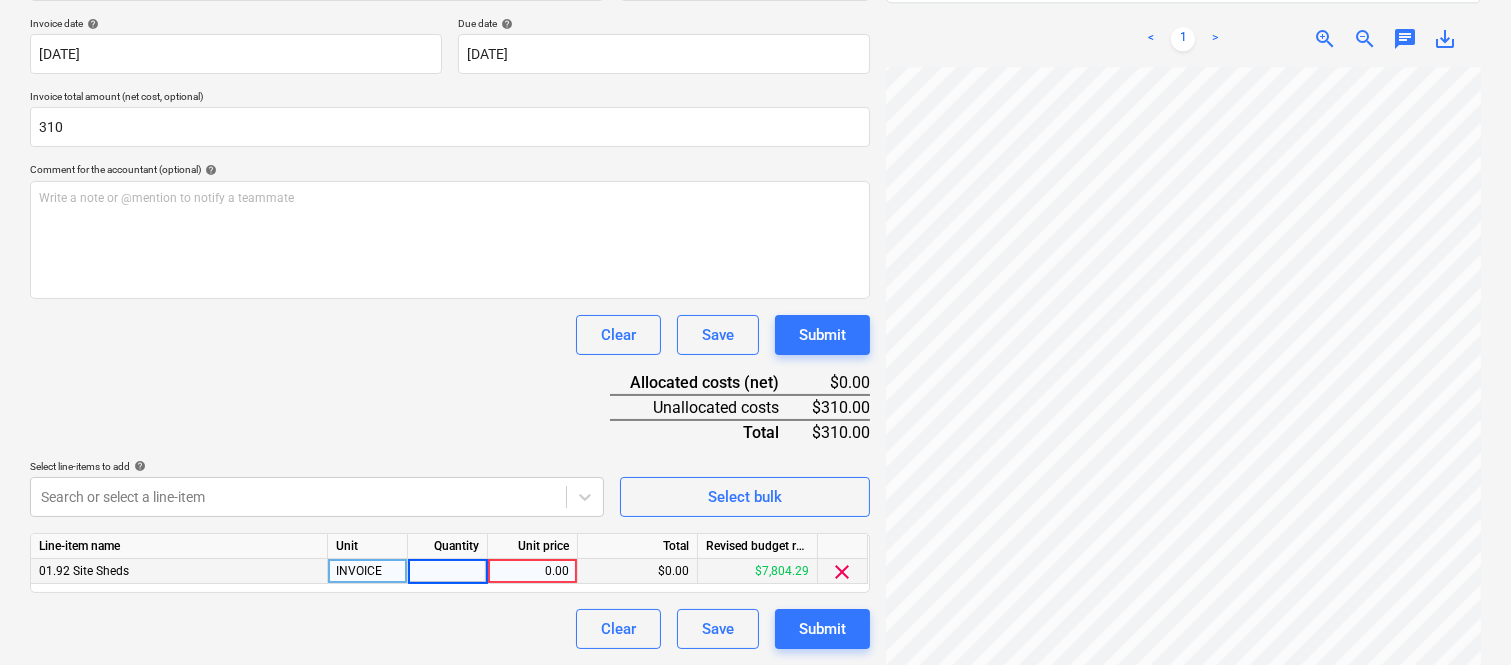type on "1" 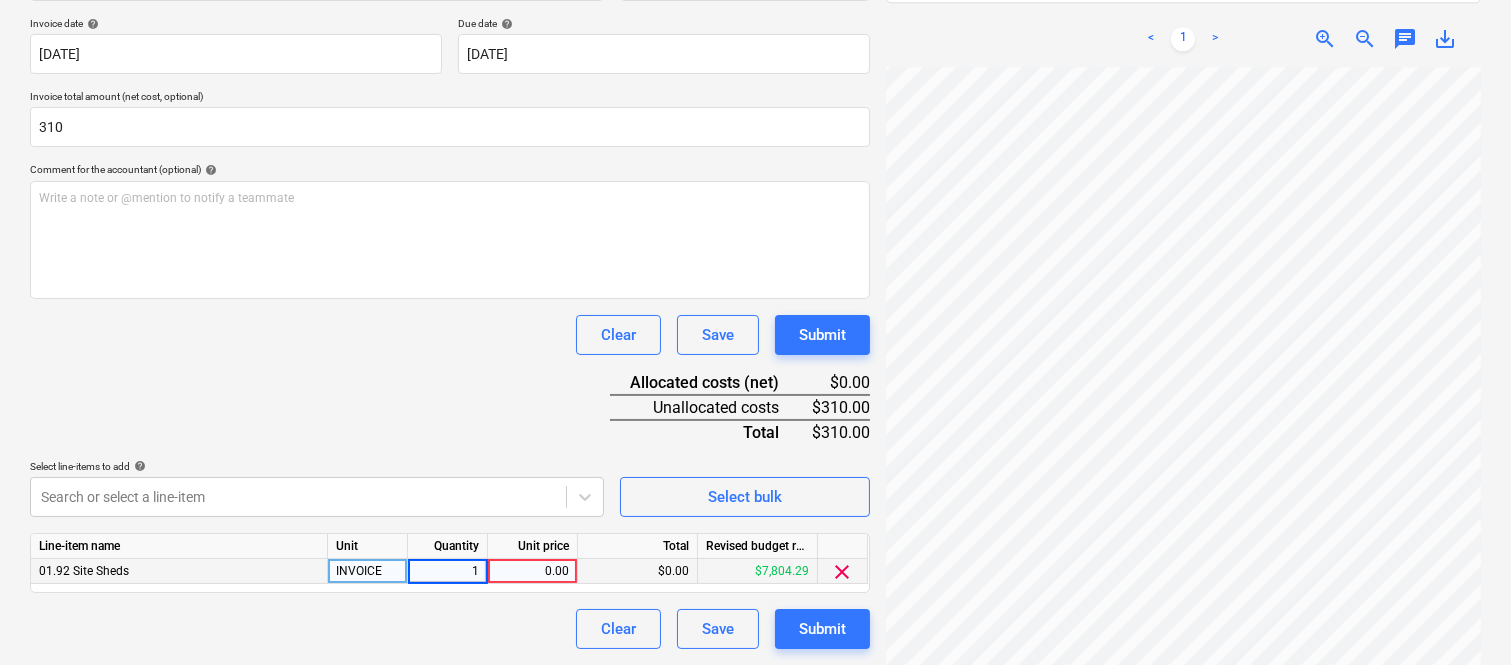 click on "0.00" at bounding box center [532, 571] 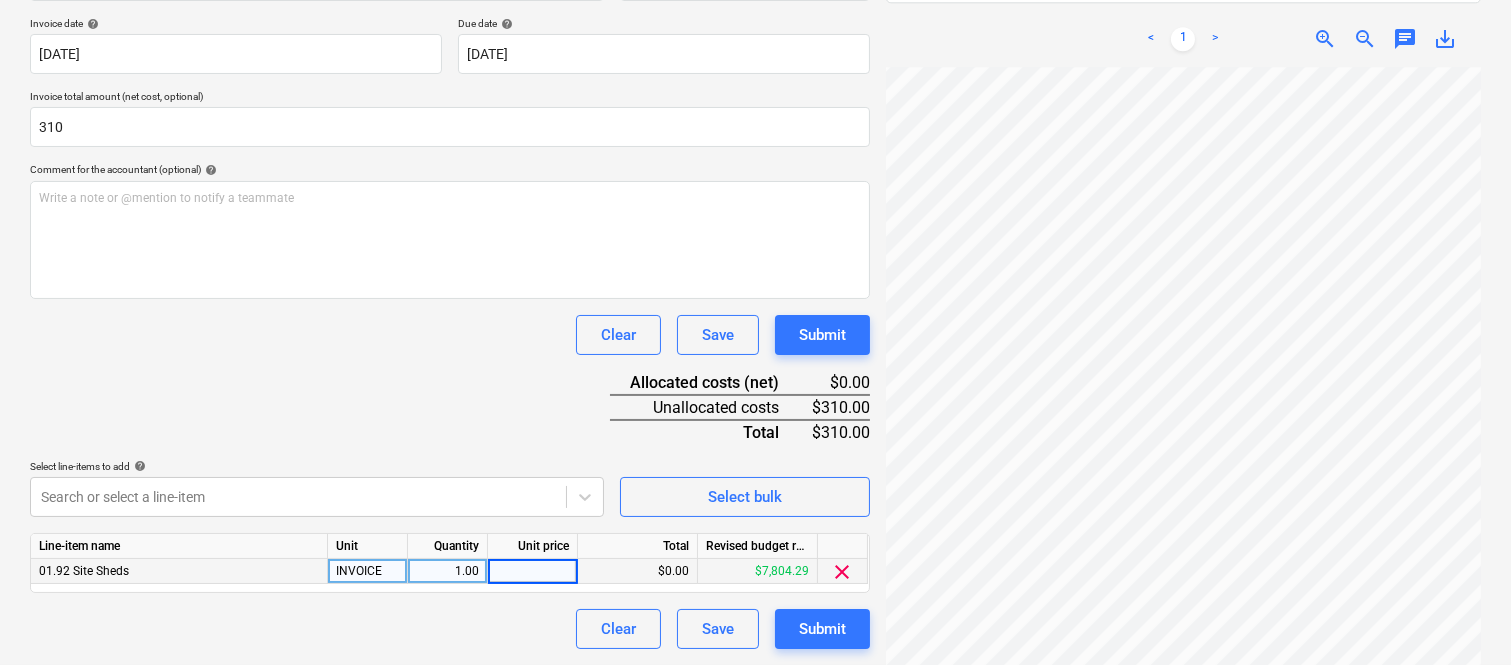 type on "310" 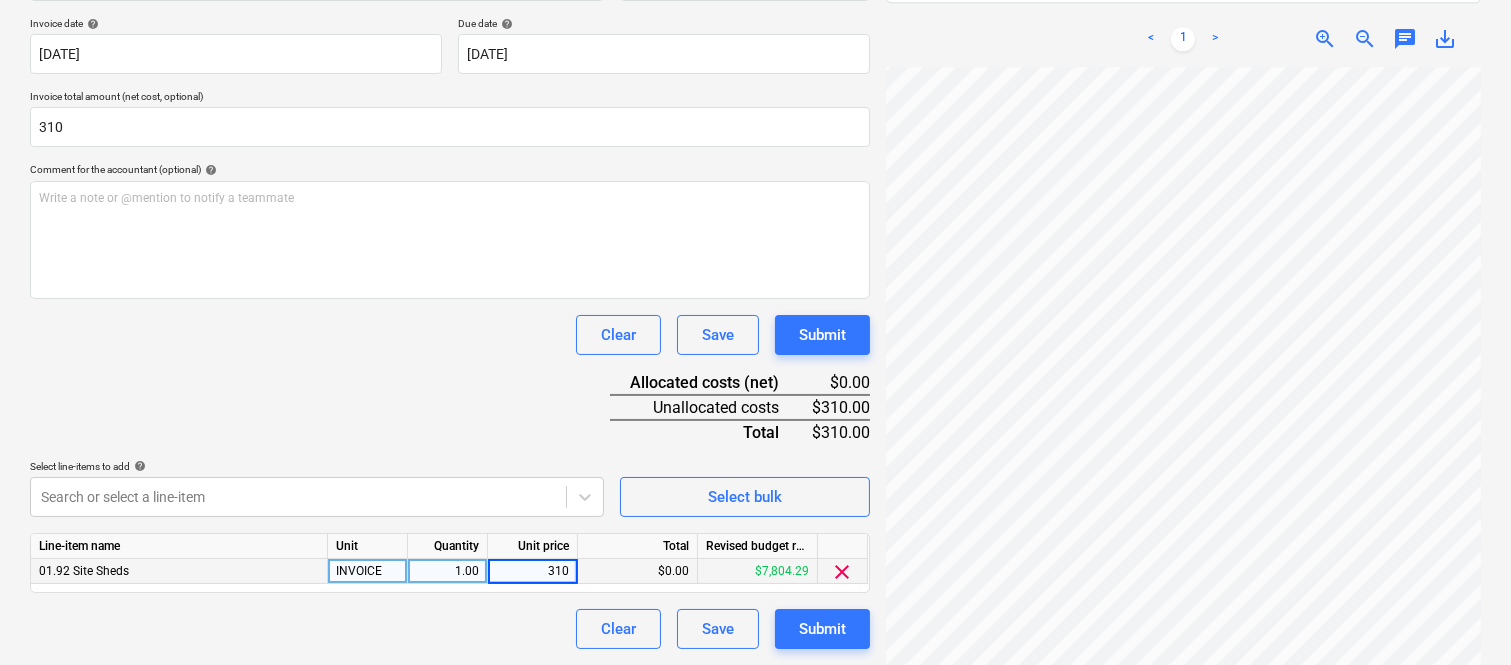 click on "Clear Save Submit" at bounding box center [450, 629] 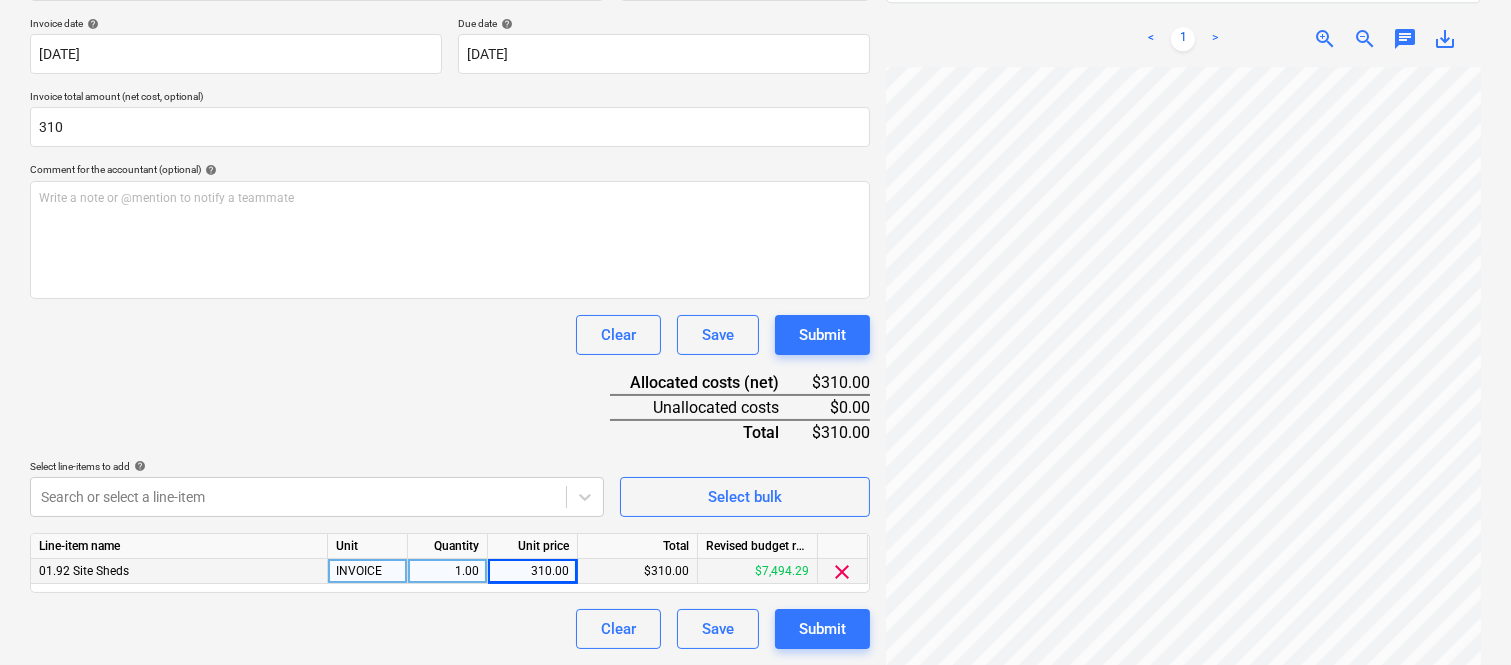 scroll, scrollTop: 0, scrollLeft: 0, axis: both 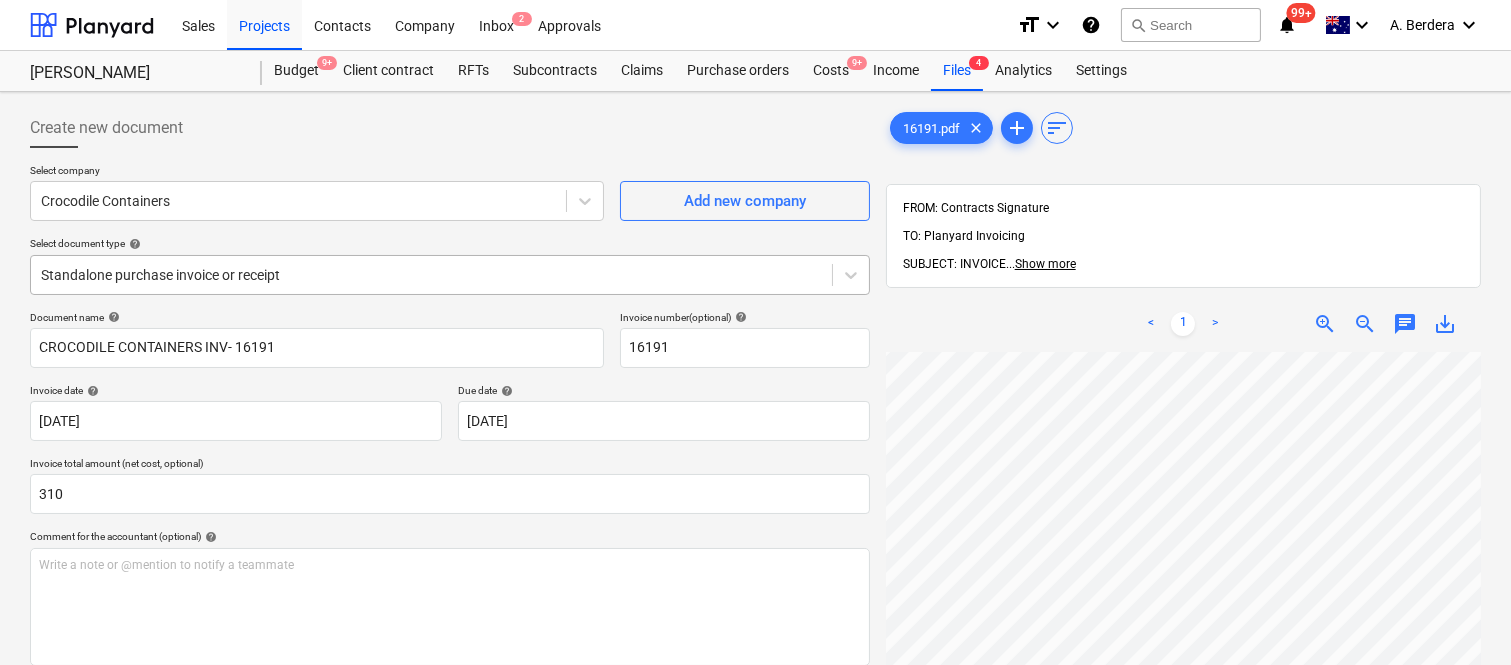 click at bounding box center [431, 275] 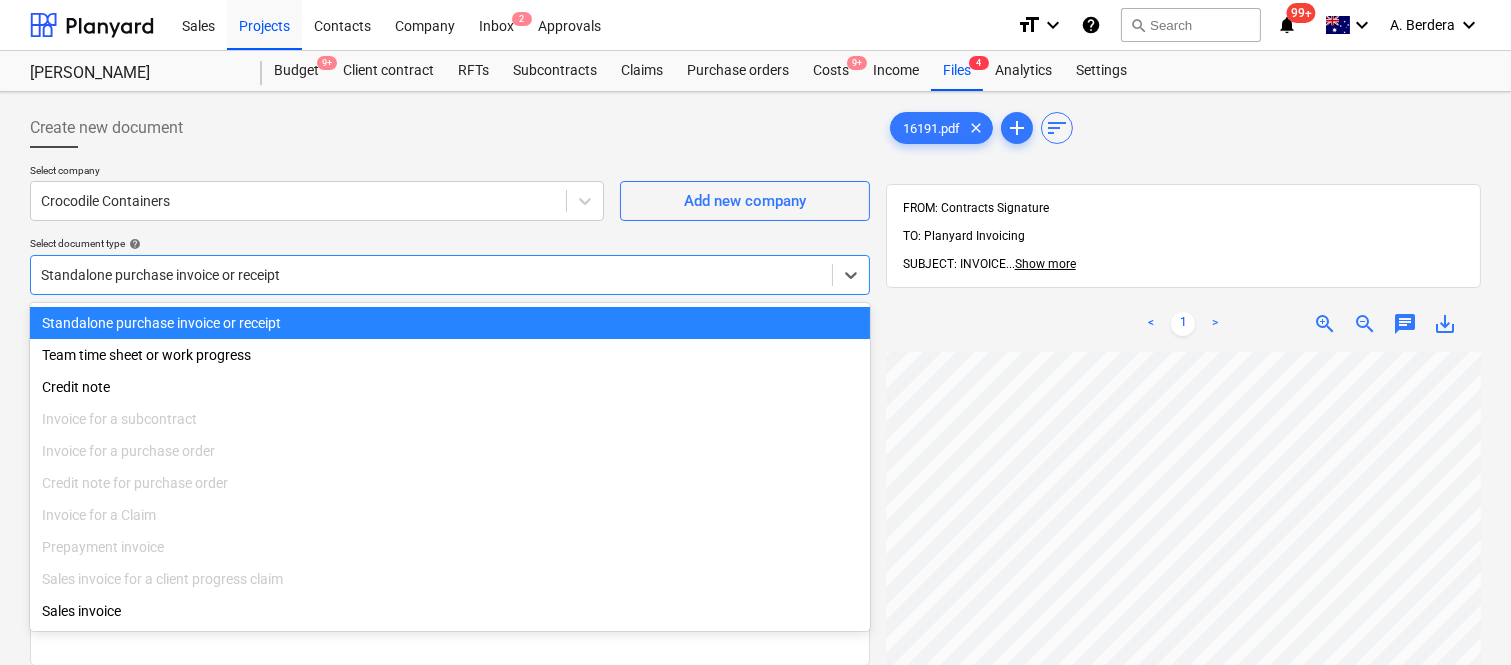 click on "Standalone purchase invoice or receipt" at bounding box center [450, 323] 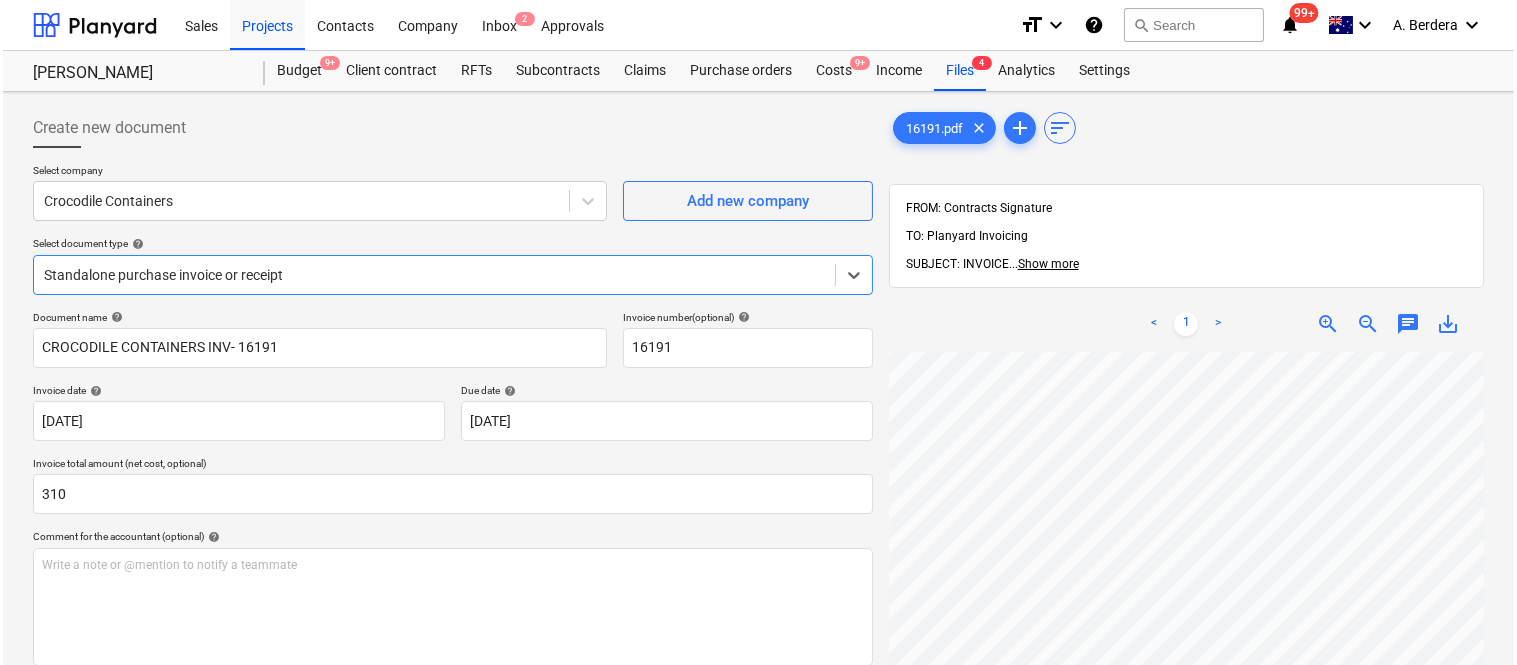 scroll, scrollTop: 367, scrollLeft: 0, axis: vertical 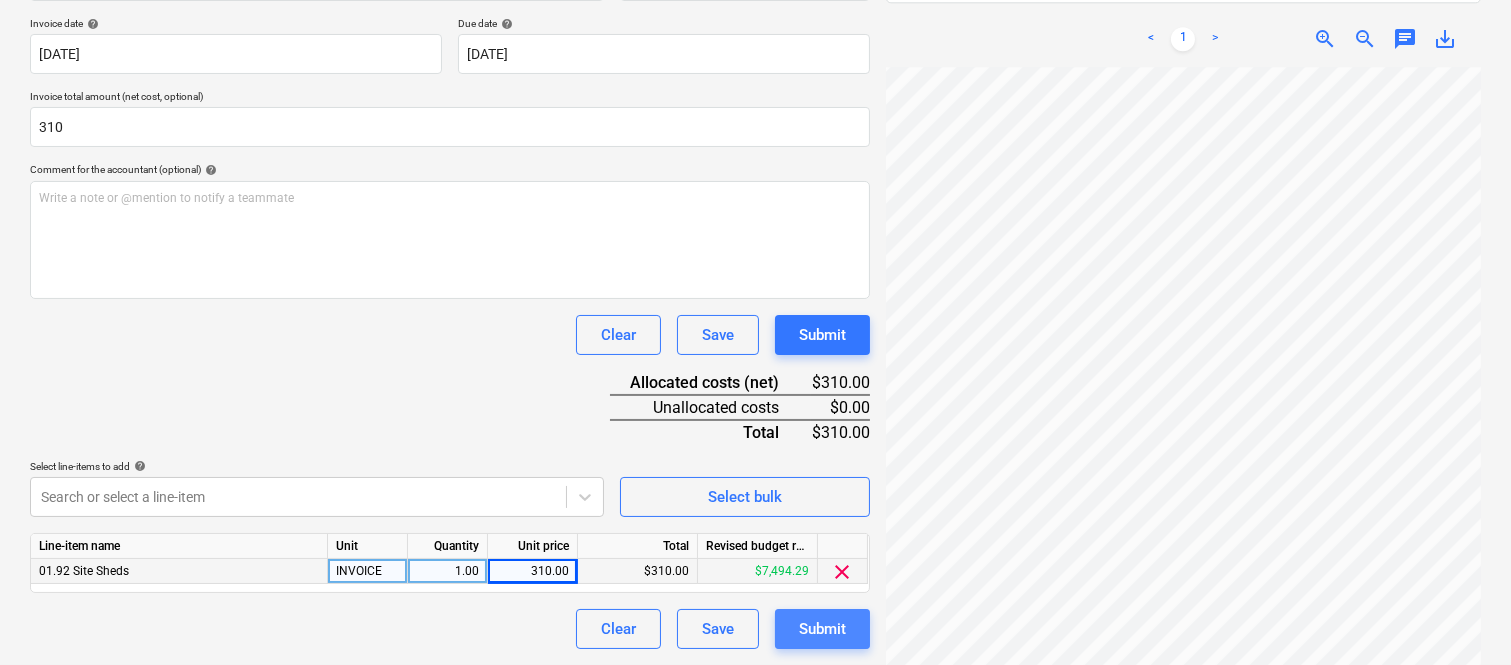 click on "Submit" at bounding box center [822, 629] 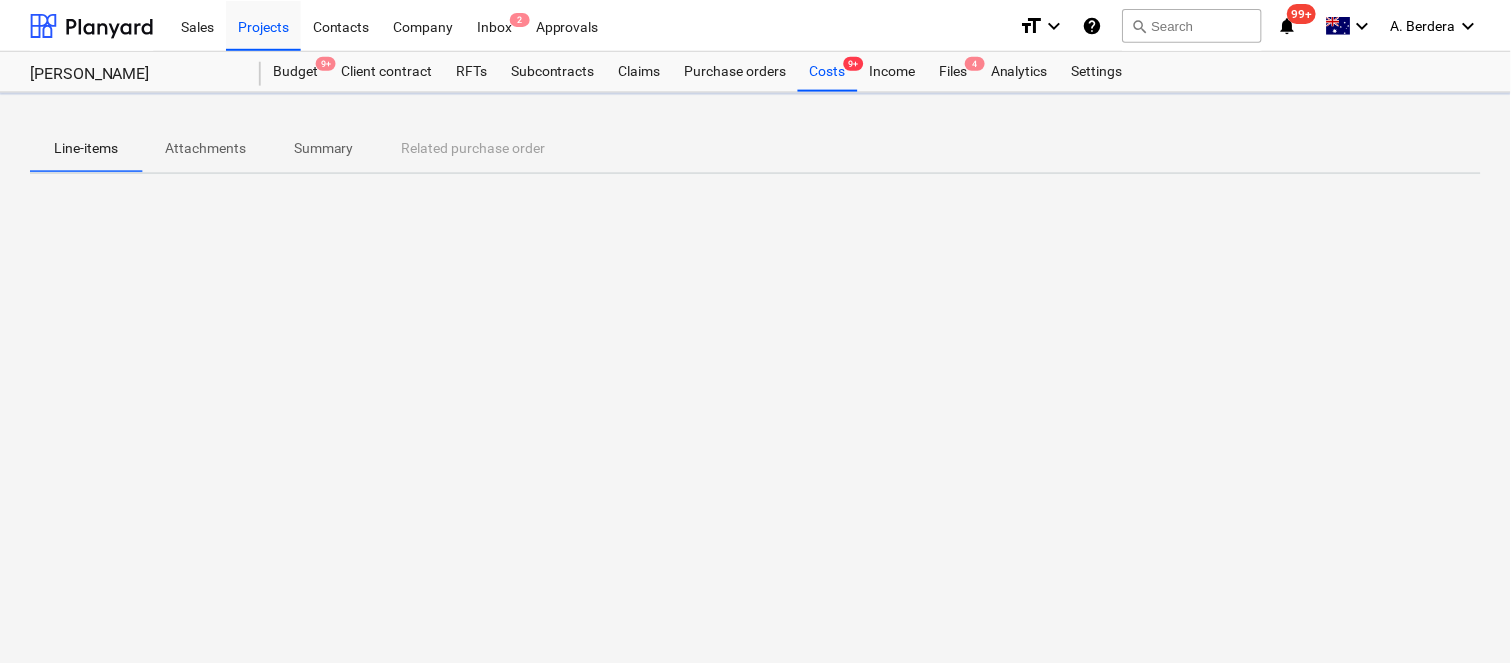 scroll, scrollTop: 0, scrollLeft: 0, axis: both 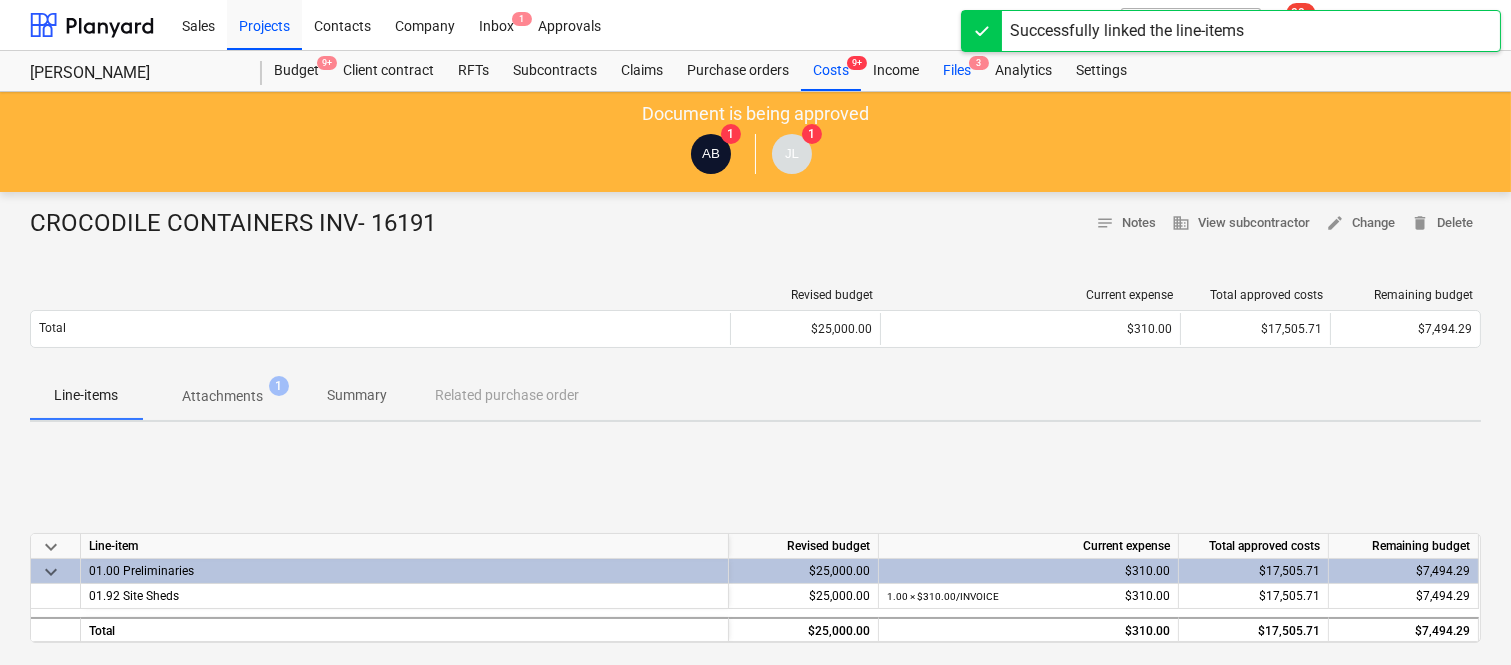 click on "Files 3" at bounding box center (957, 71) 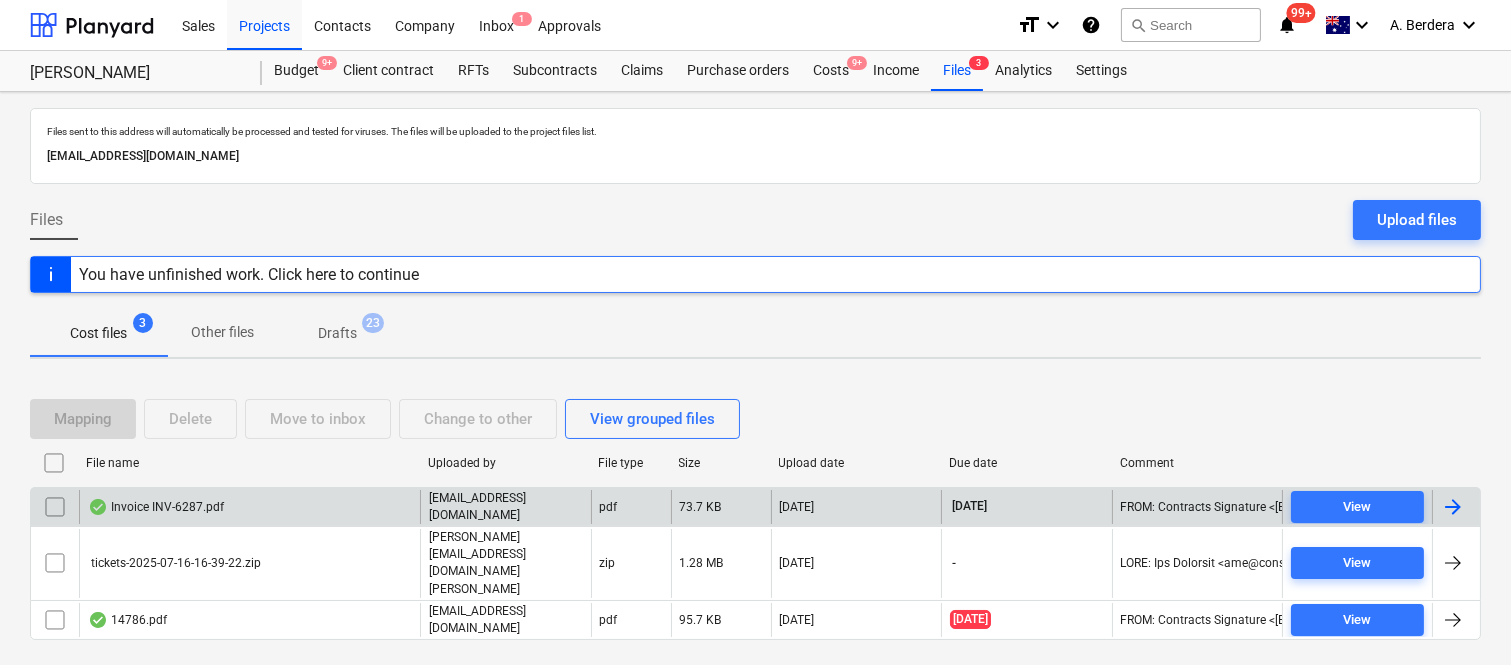 click on "Invoice INV-6287.pdf" at bounding box center (249, 507) 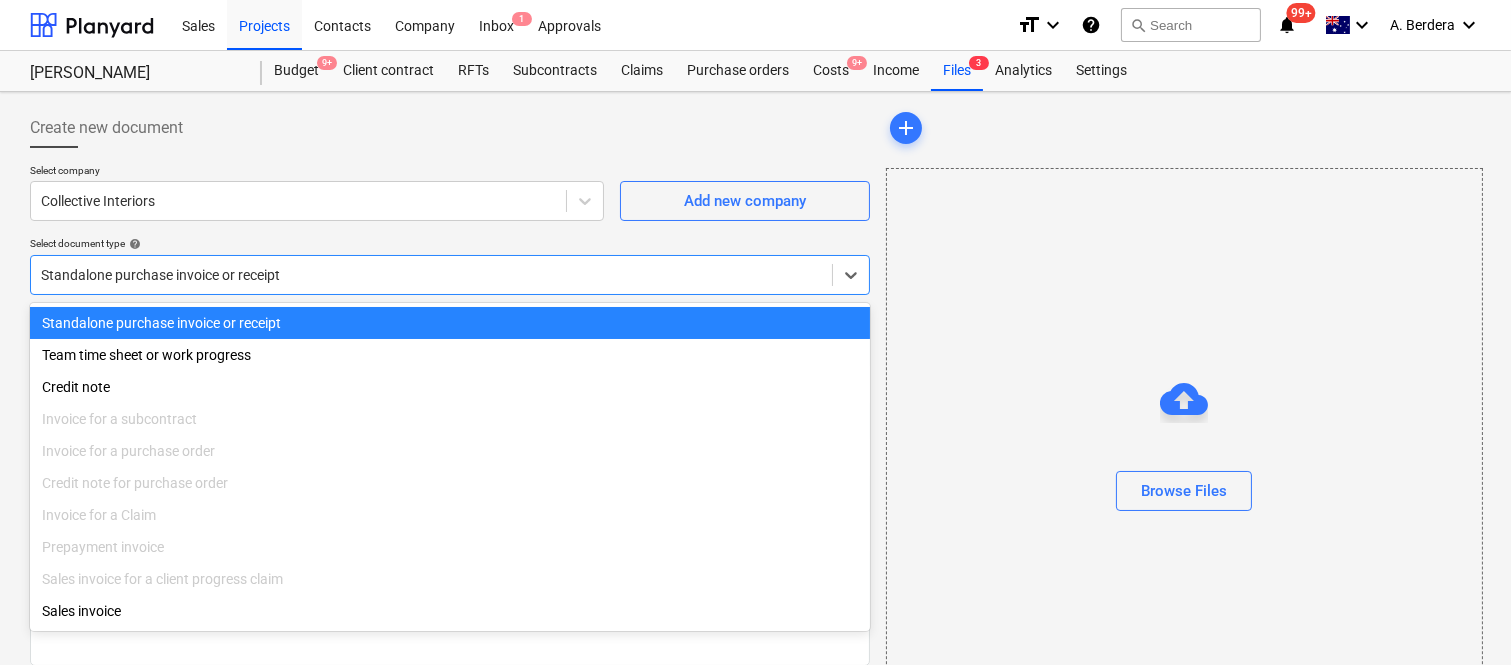 click at bounding box center (431, 275) 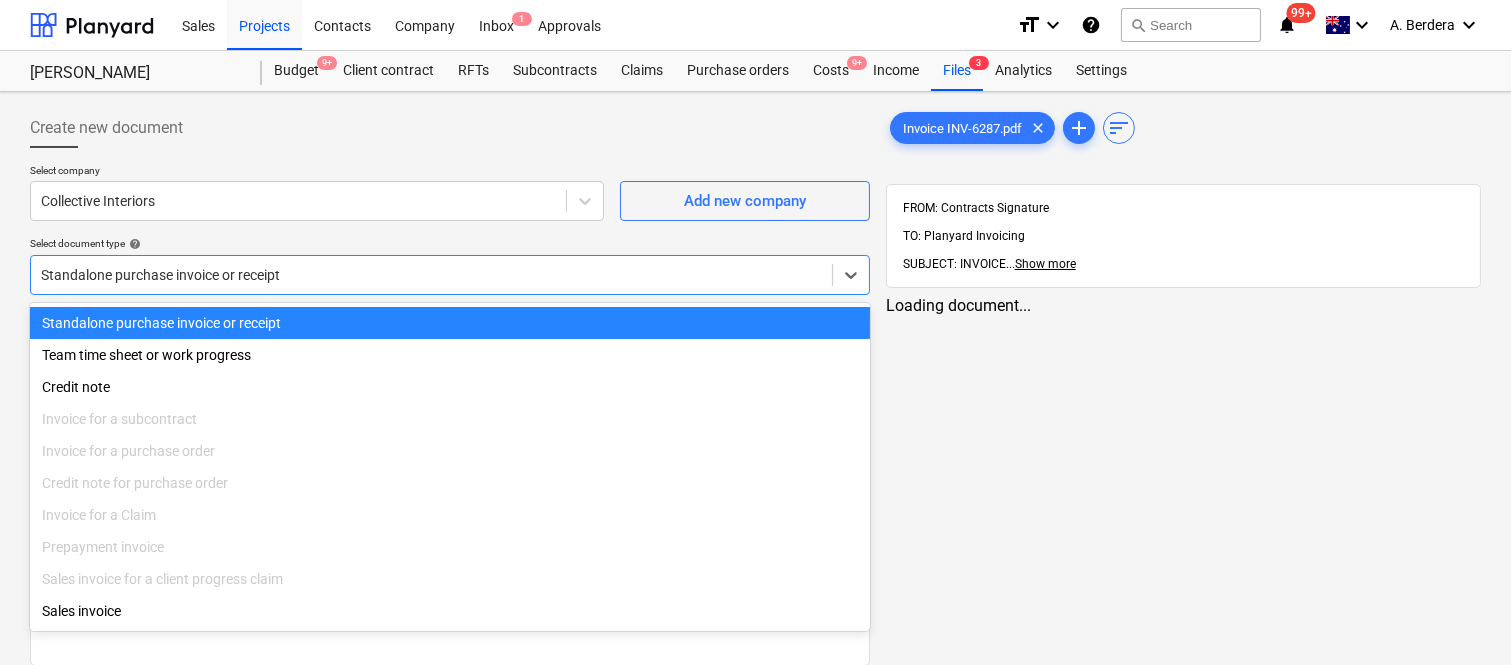 click on "Standalone purchase invoice or receipt" at bounding box center [450, 323] 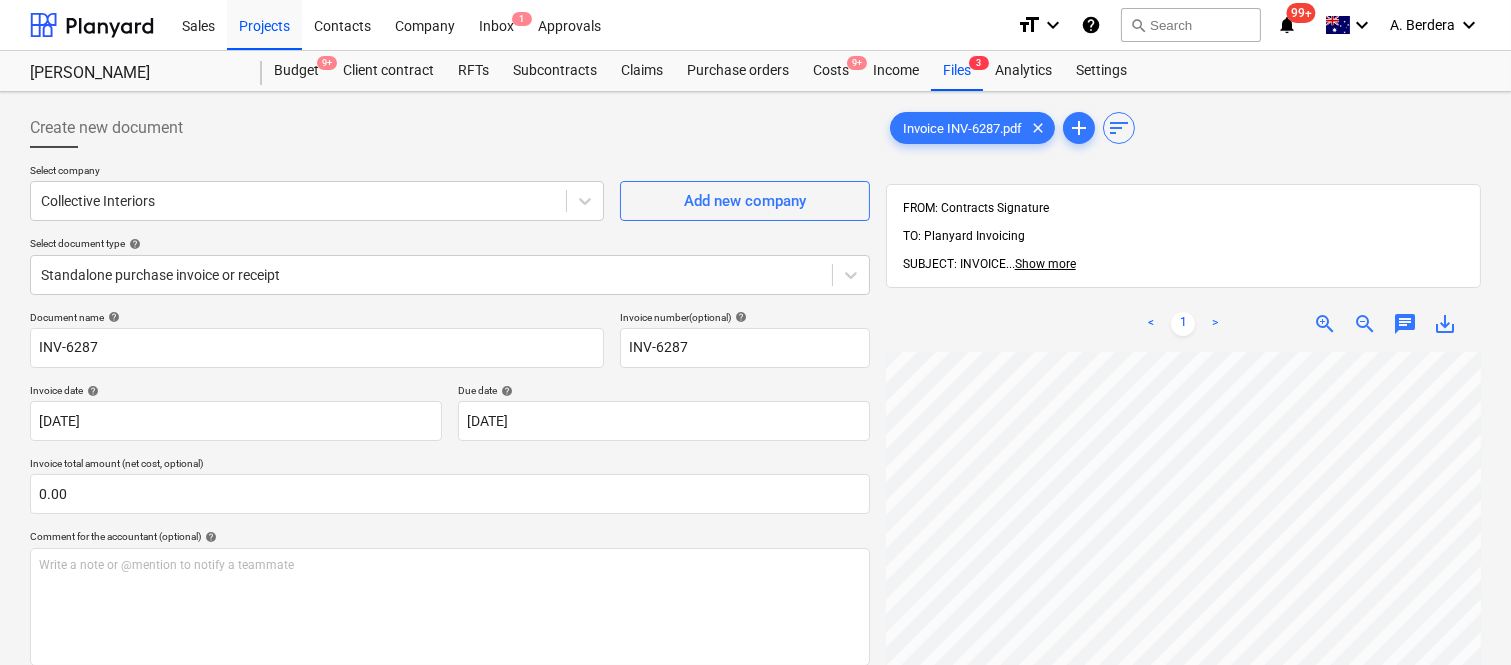 scroll, scrollTop: 0, scrollLeft: 158, axis: horizontal 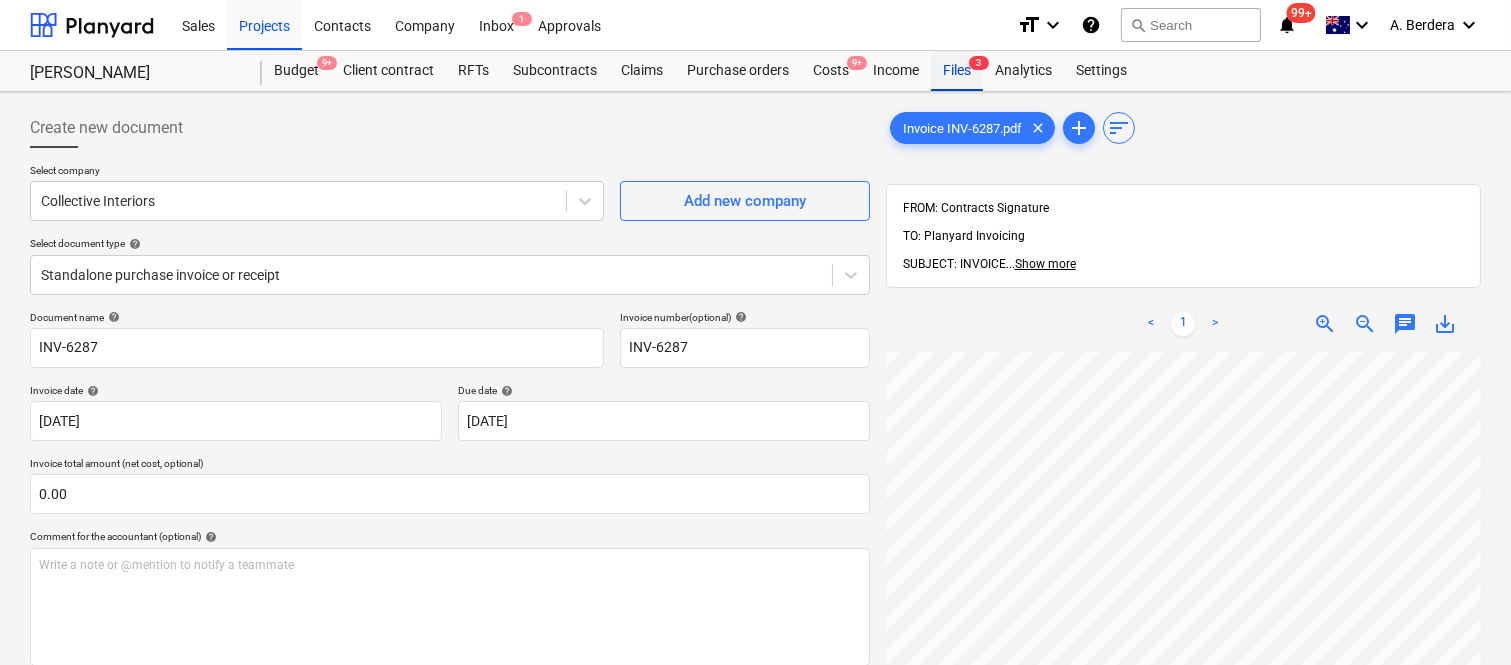 click on "Files 3" at bounding box center [957, 71] 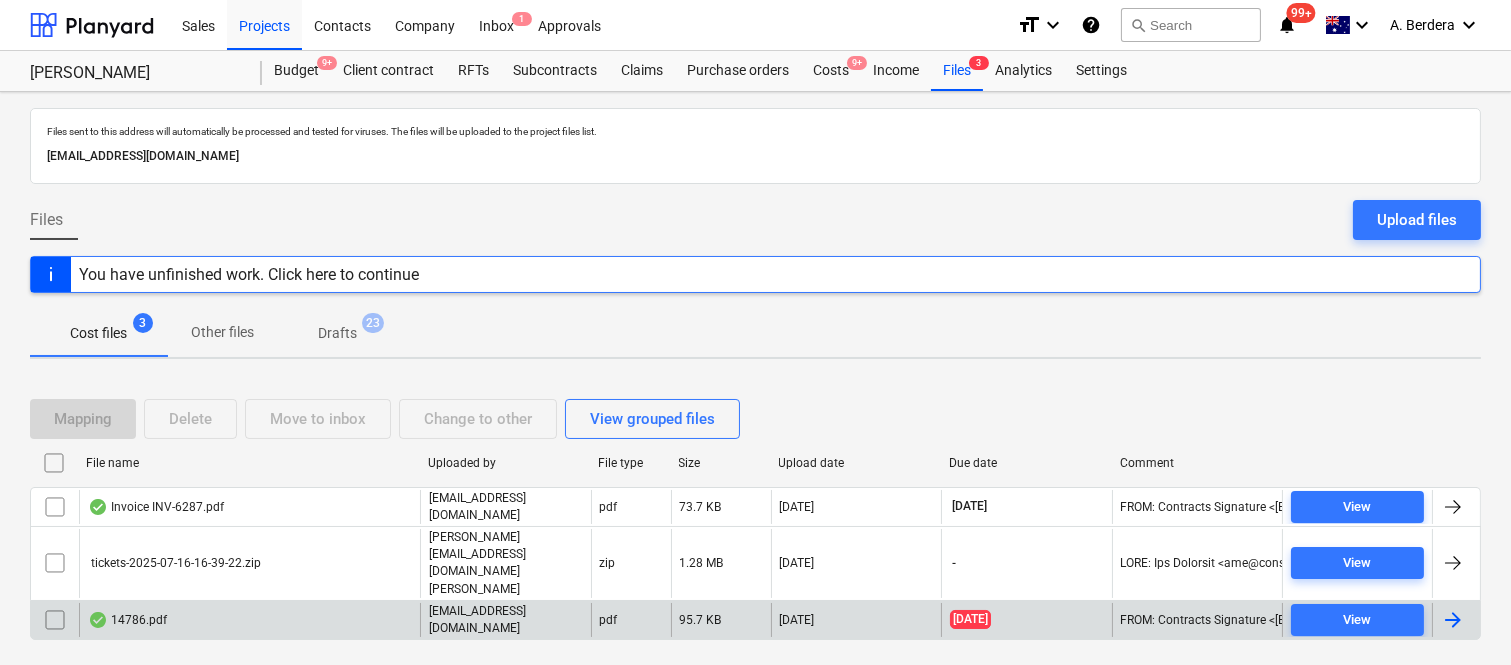 click on "14786.pdf" at bounding box center [249, 620] 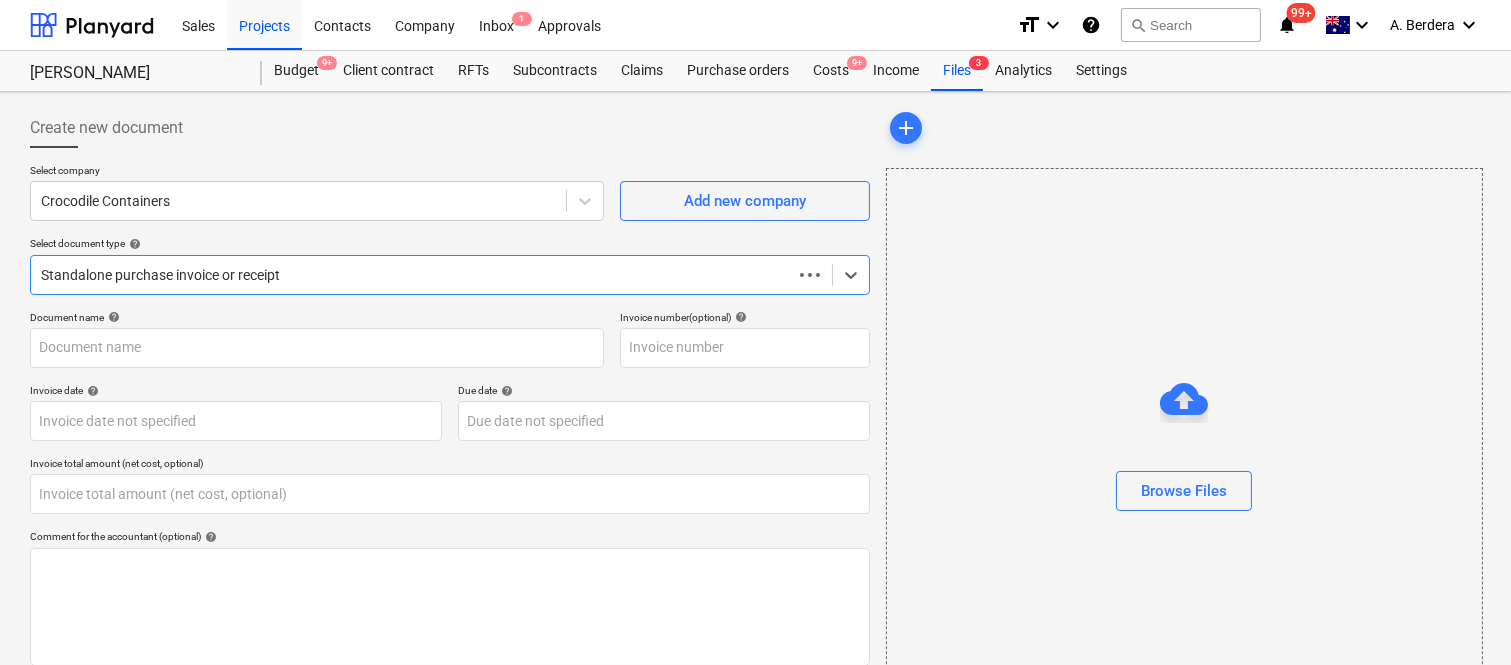 type on "0.00" 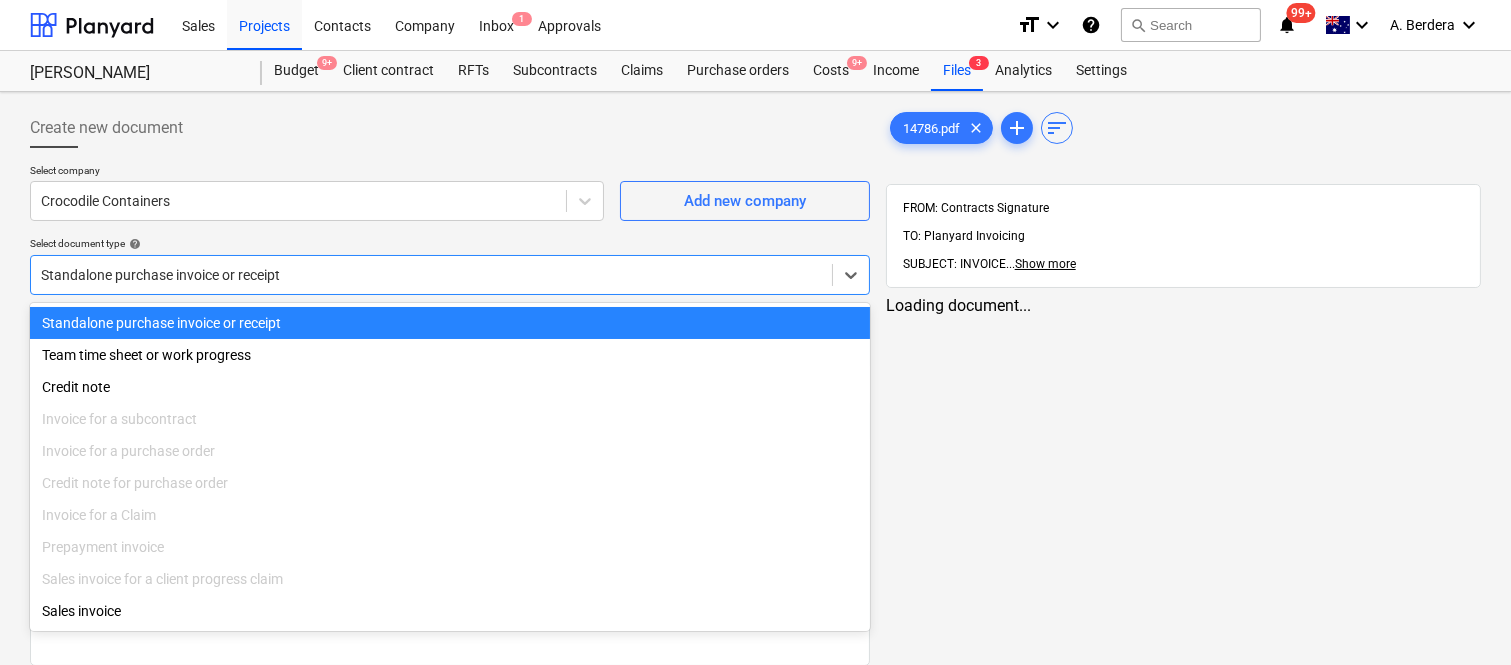click at bounding box center [431, 275] 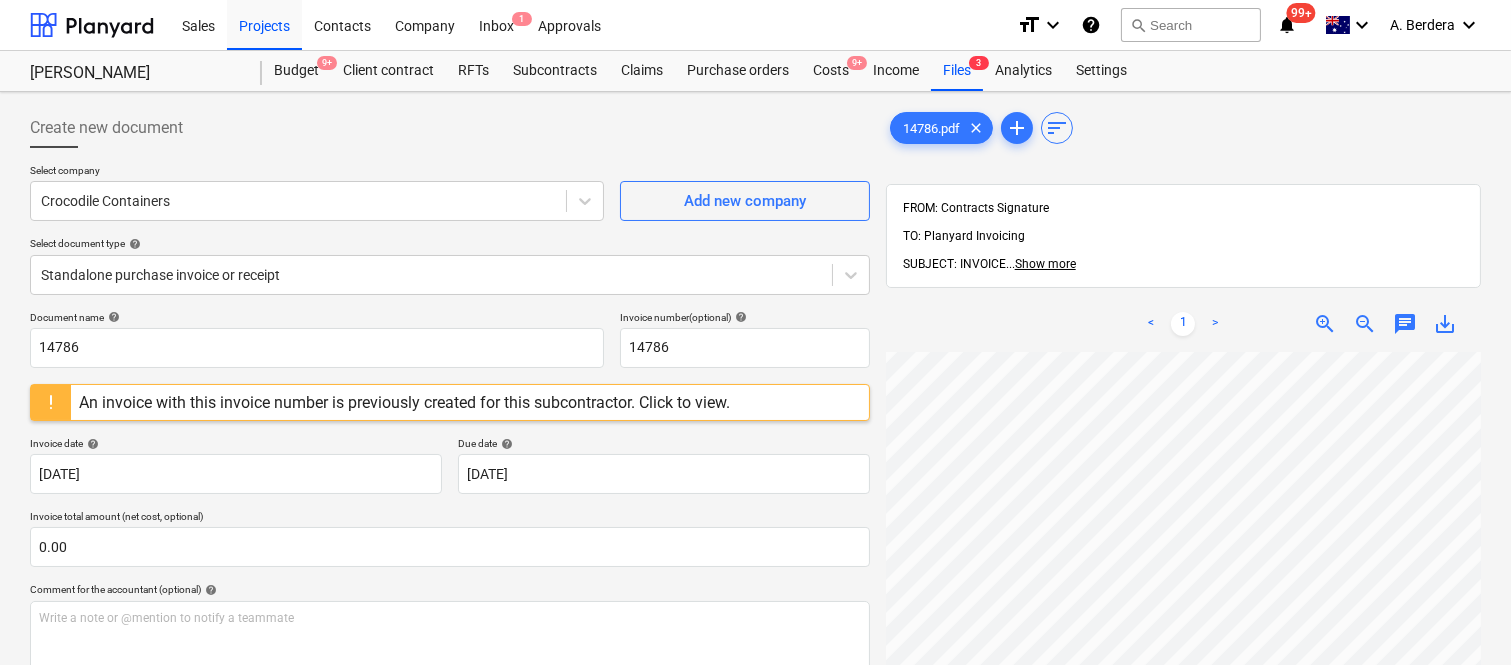scroll, scrollTop: 280, scrollLeft: 180, axis: both 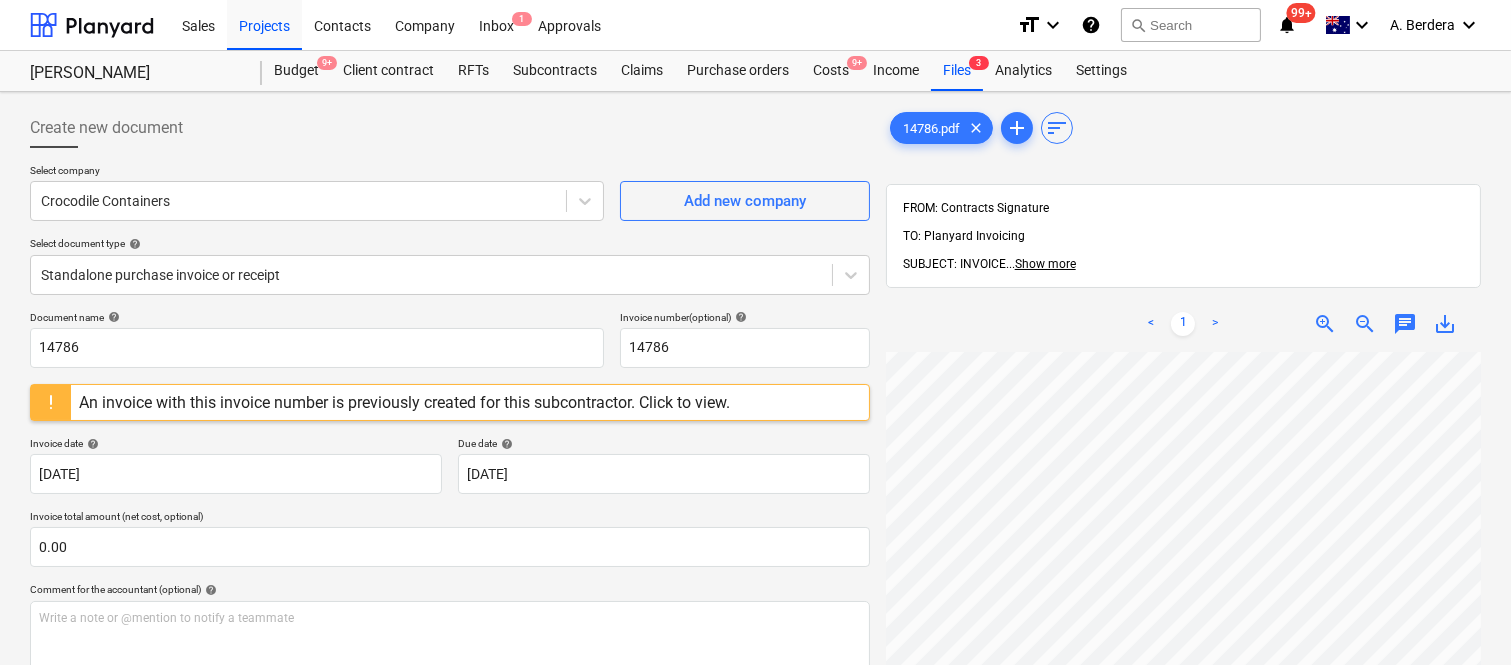 click at bounding box center (51, 402) 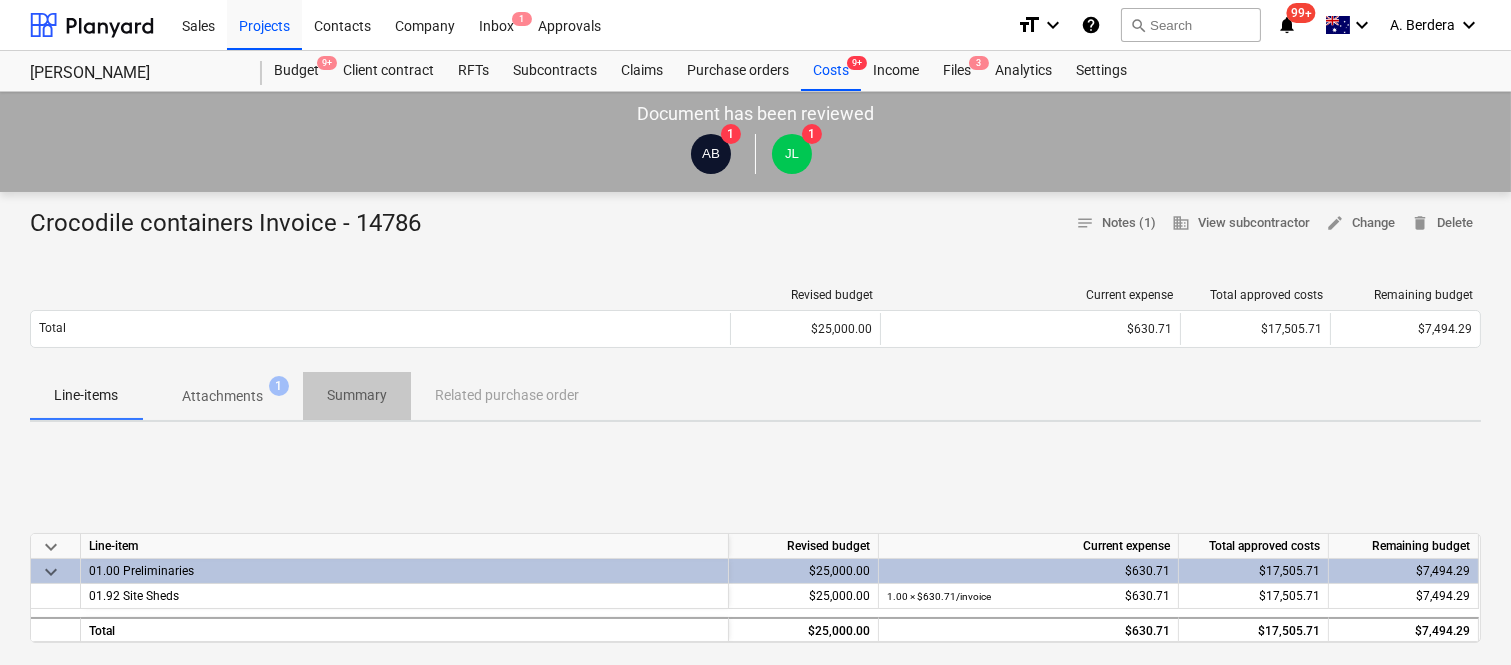 click on "Summary" at bounding box center (357, 395) 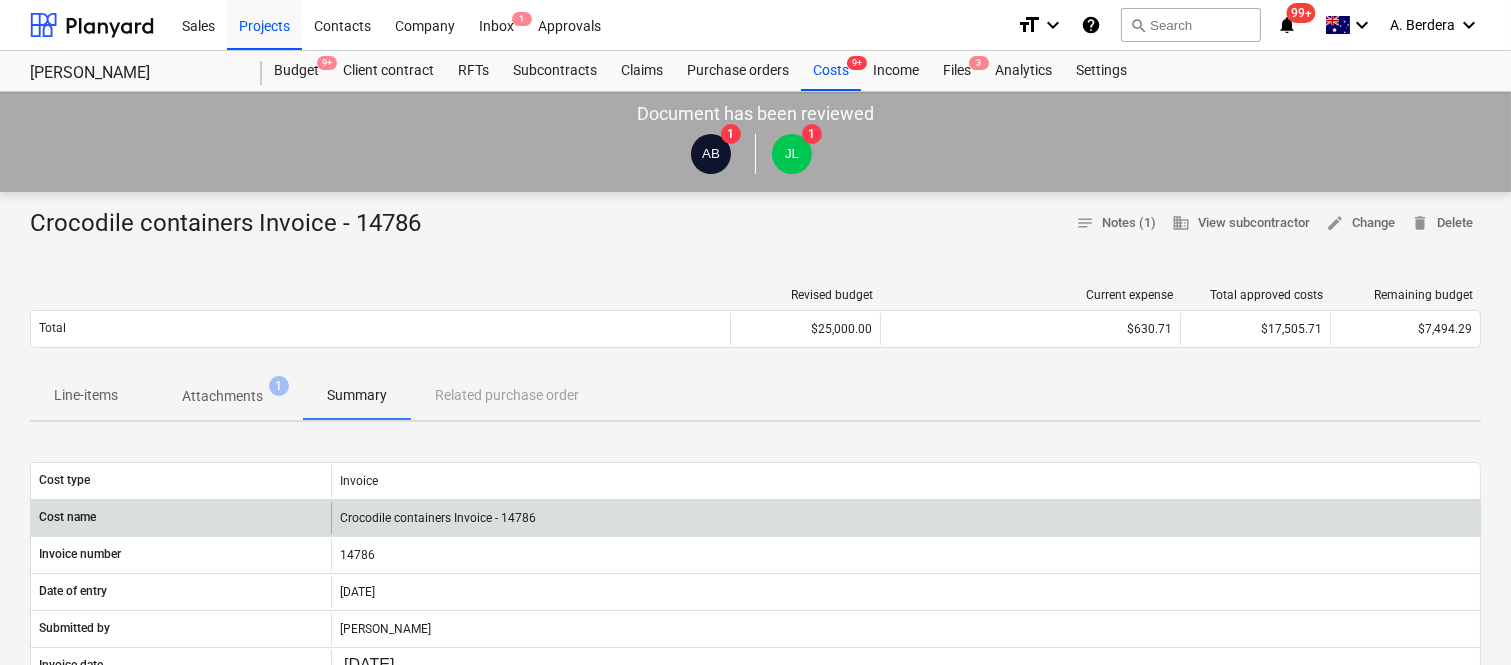 scroll, scrollTop: 582, scrollLeft: 0, axis: vertical 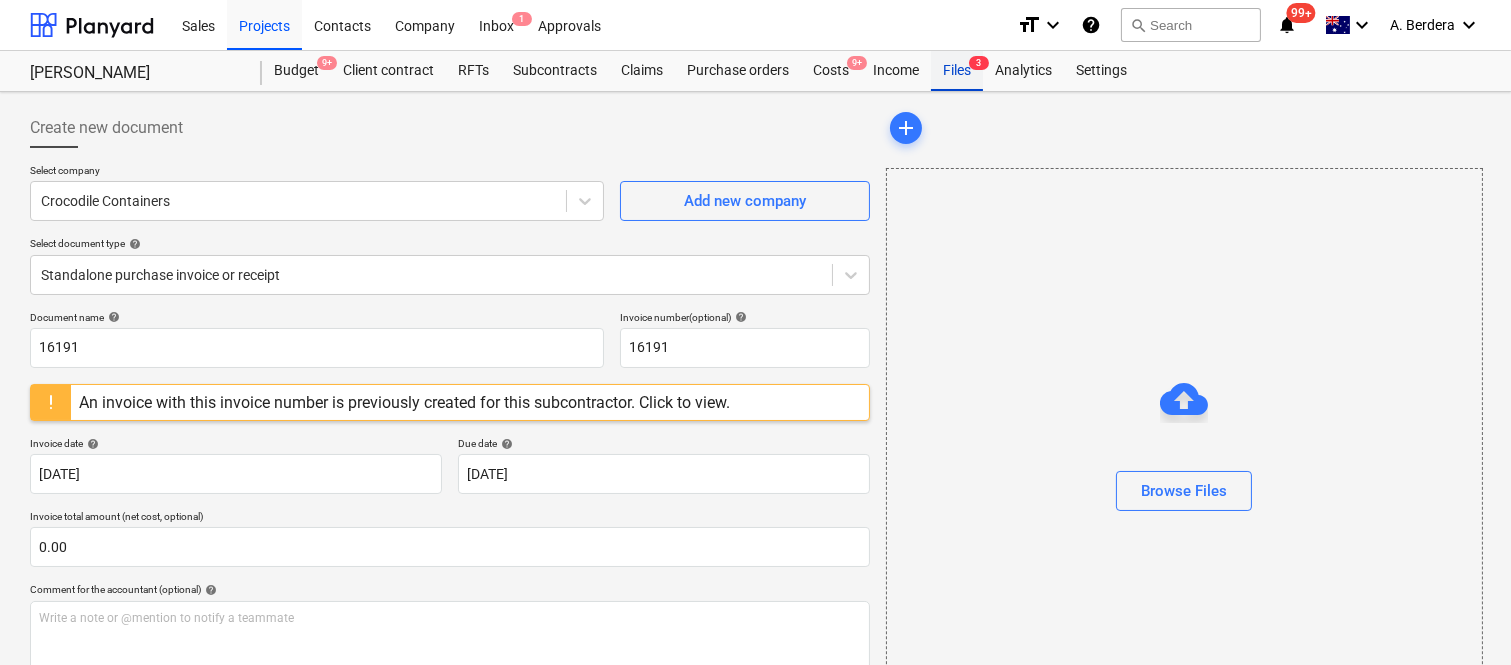 click on "Files 3" at bounding box center [957, 71] 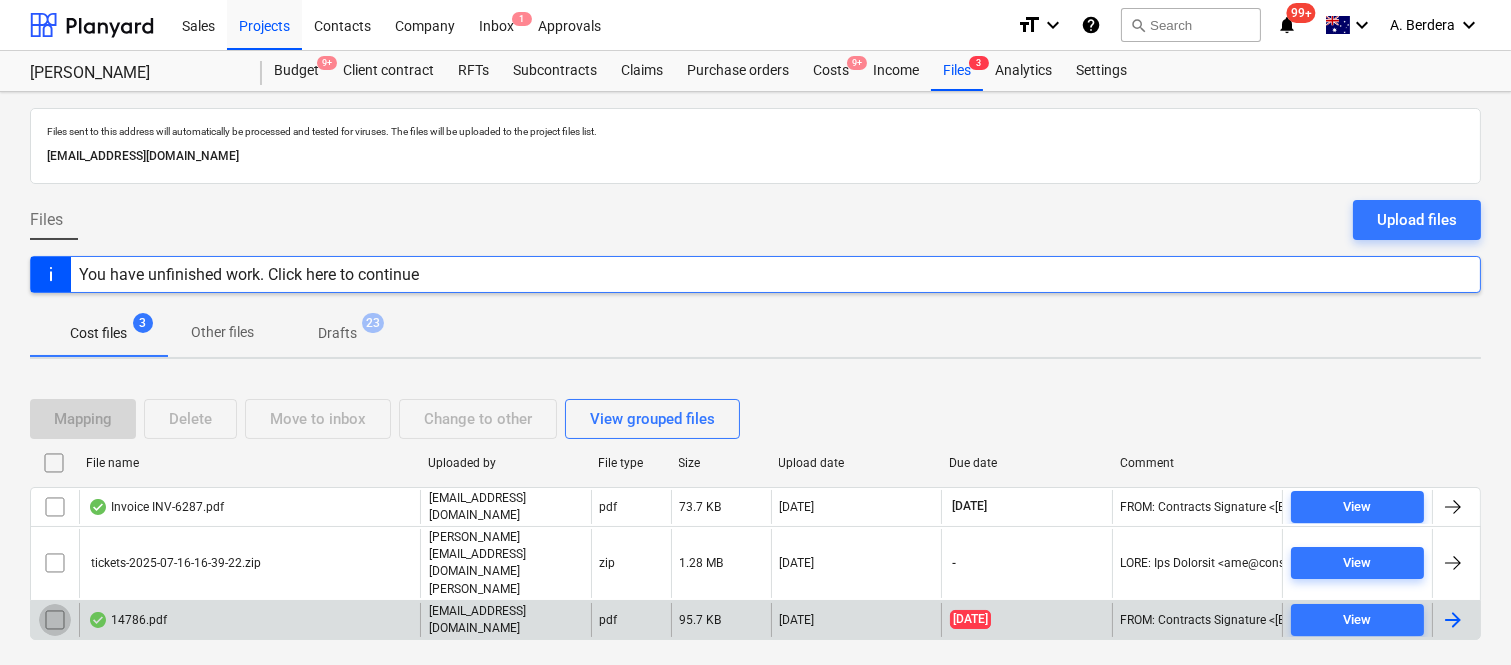 click at bounding box center [55, 620] 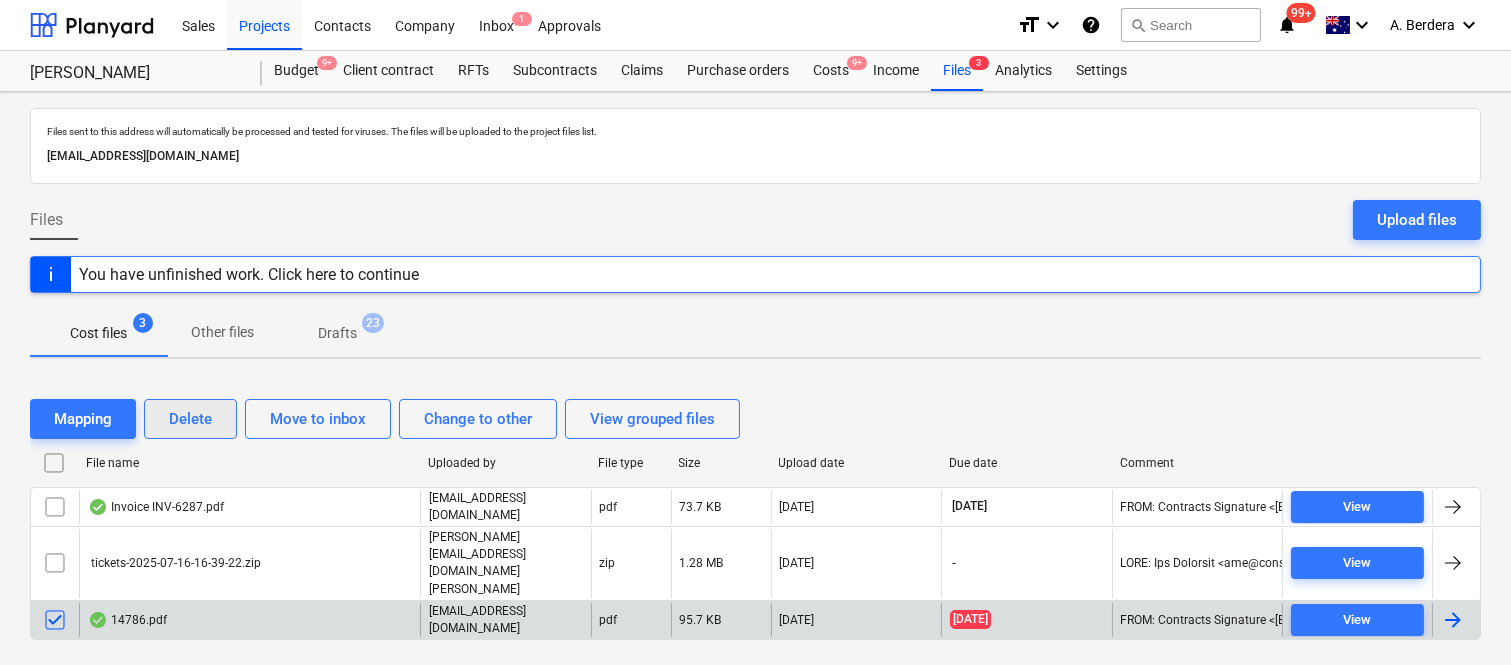 click on "Delete" at bounding box center (190, 419) 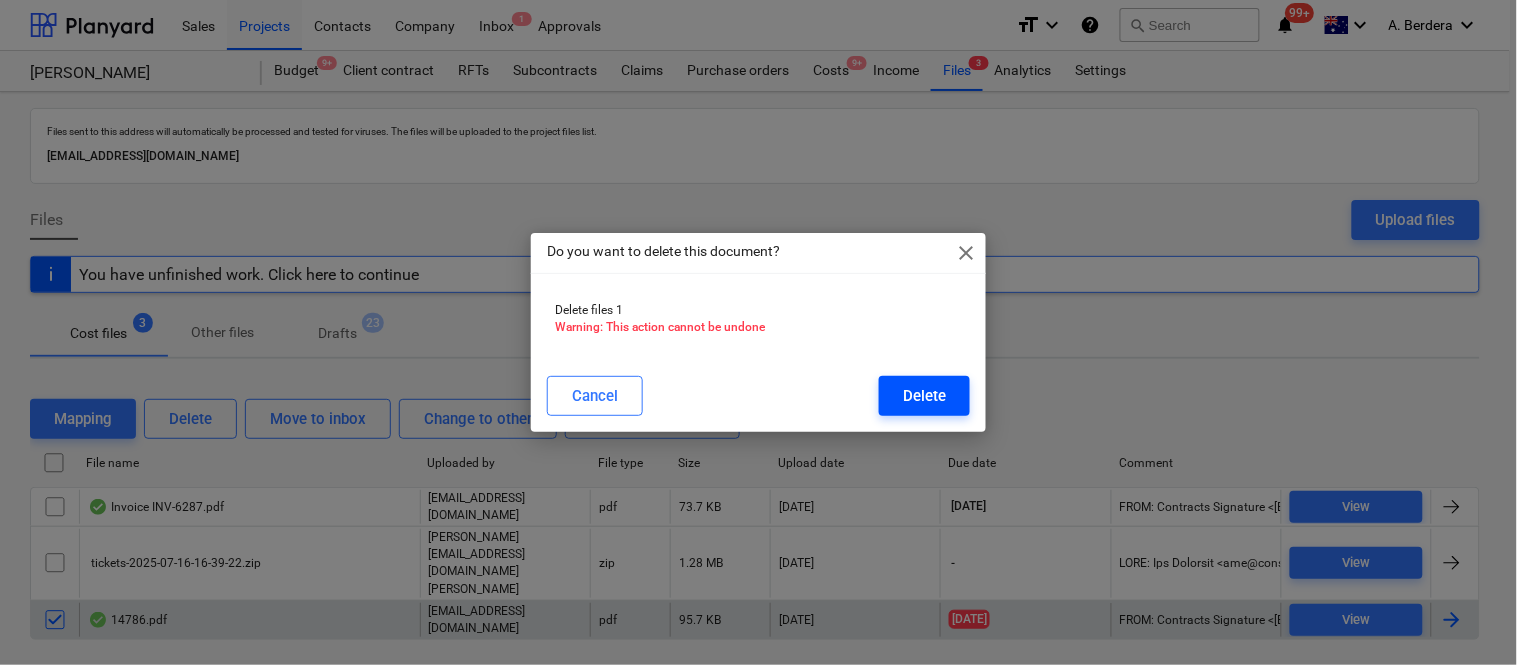 click on "Delete" at bounding box center (924, 396) 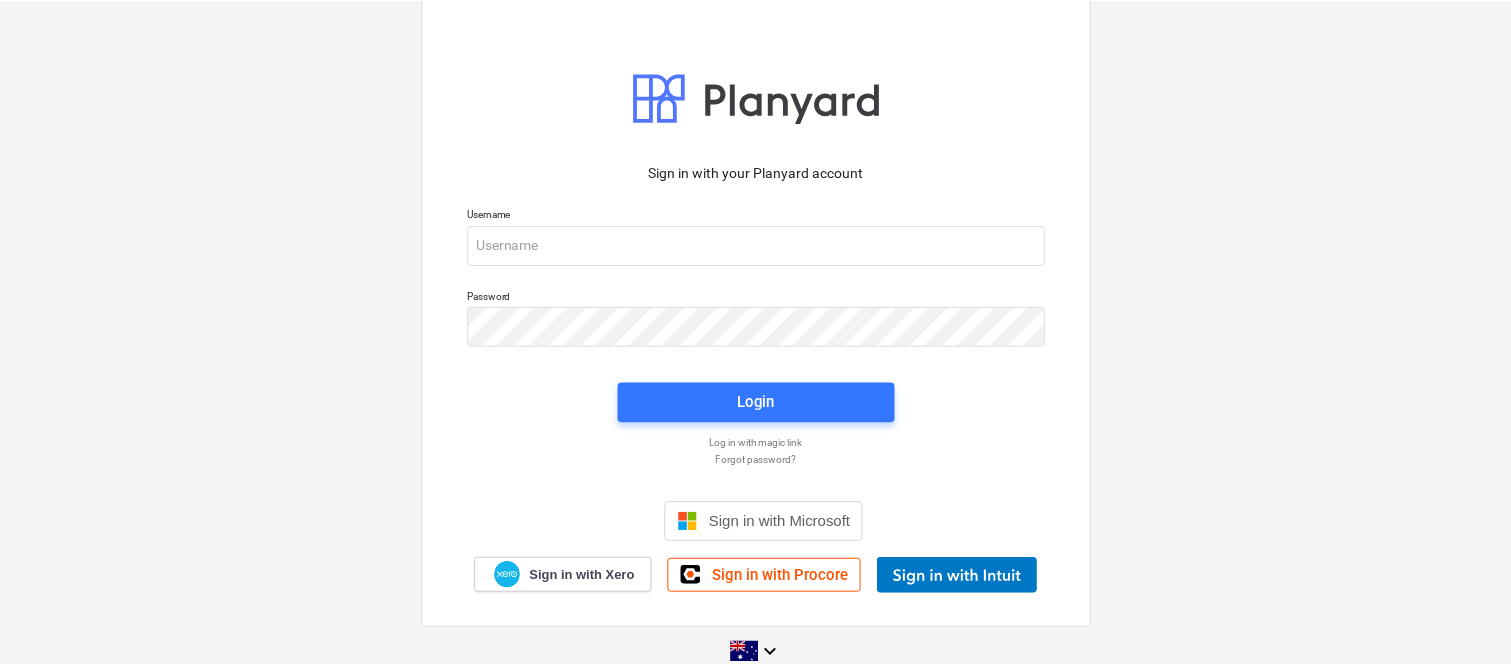 scroll, scrollTop: 0, scrollLeft: 0, axis: both 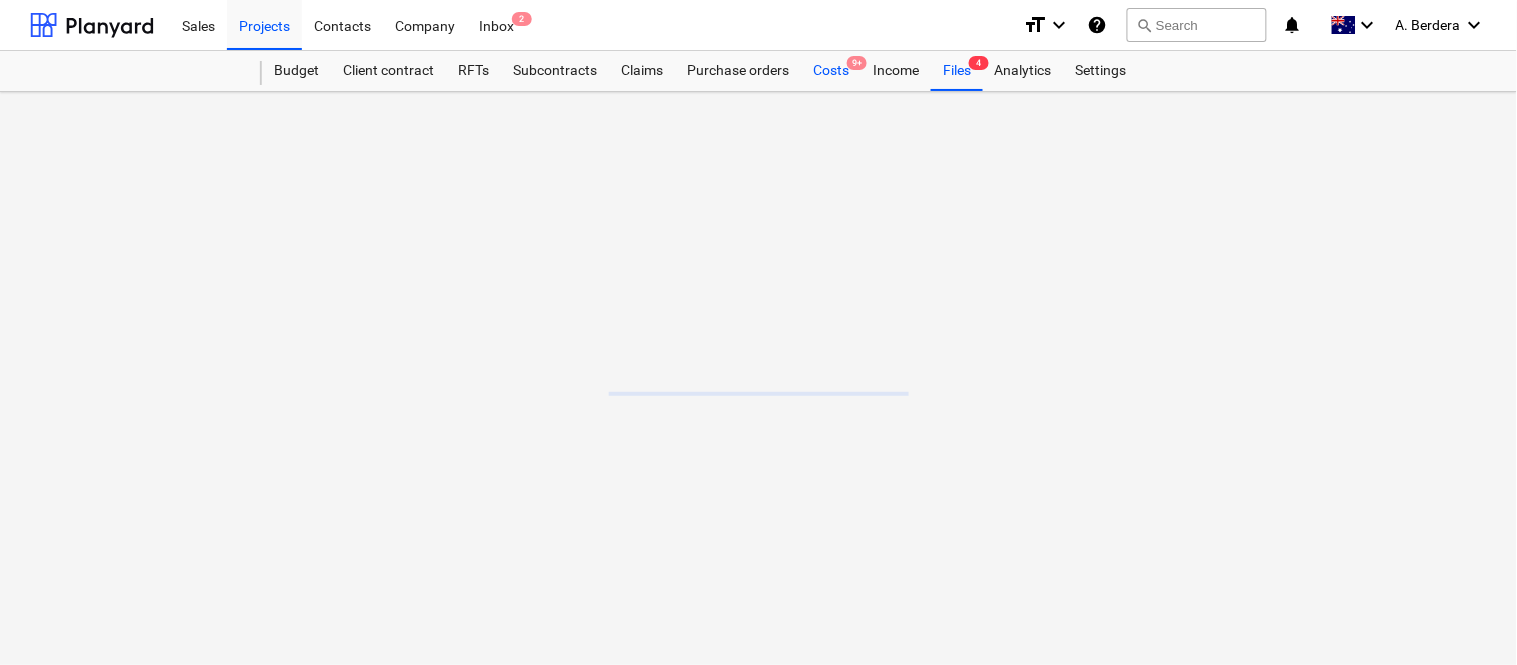 click on "Costs 9+" at bounding box center (831, 71) 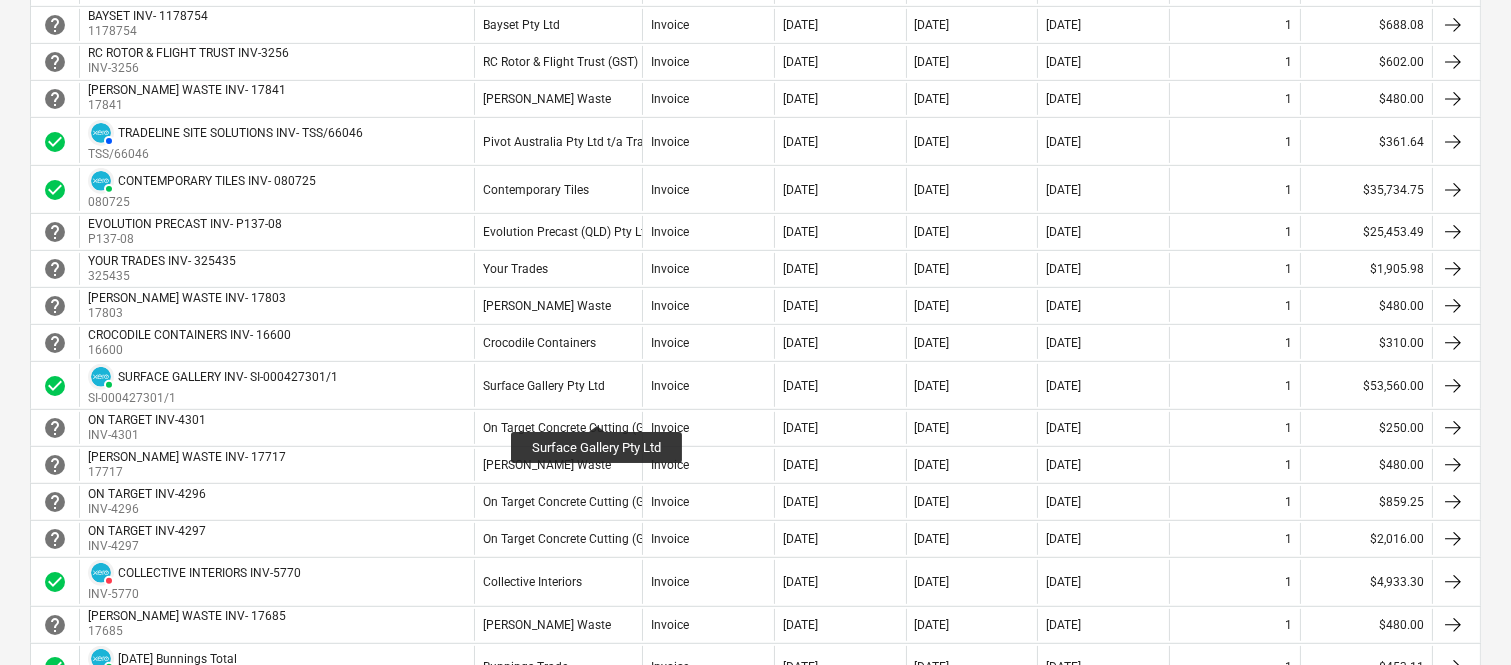 scroll, scrollTop: 1466, scrollLeft: 0, axis: vertical 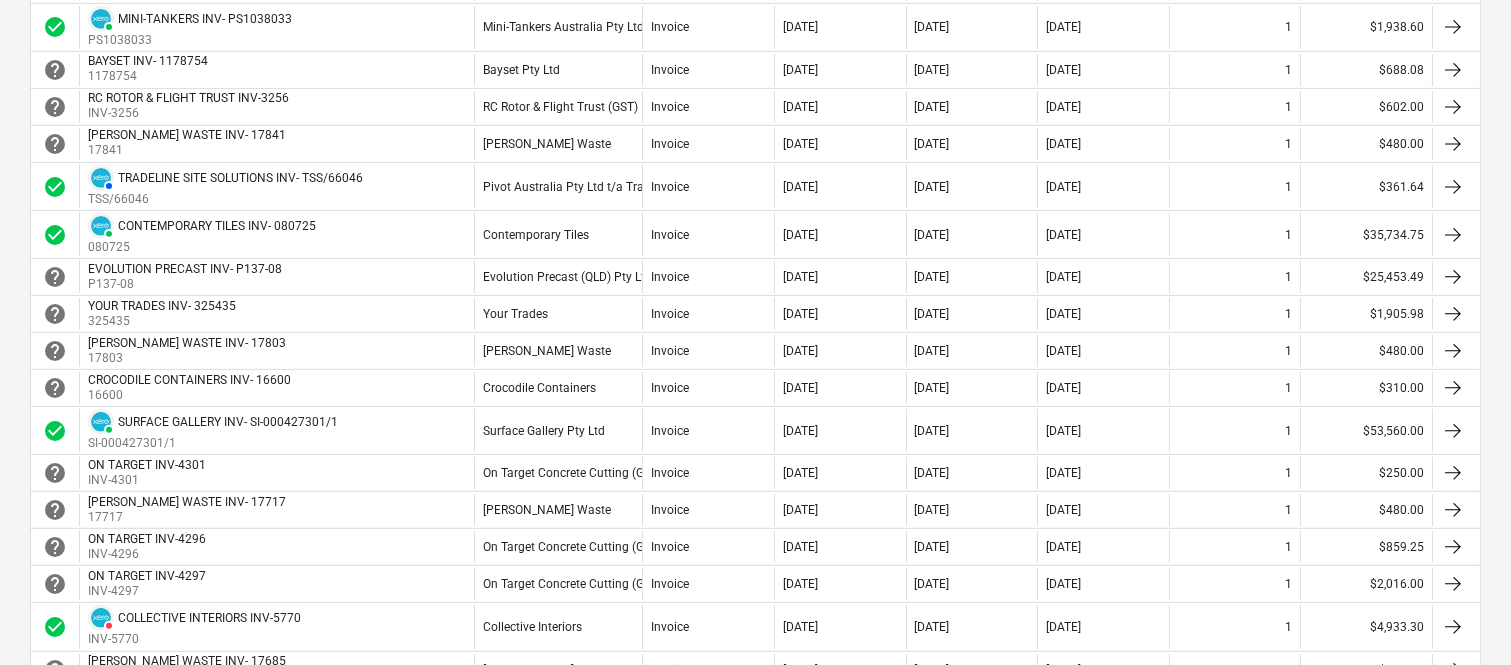 click on "Crocodile Containers" at bounding box center (558, 388) 